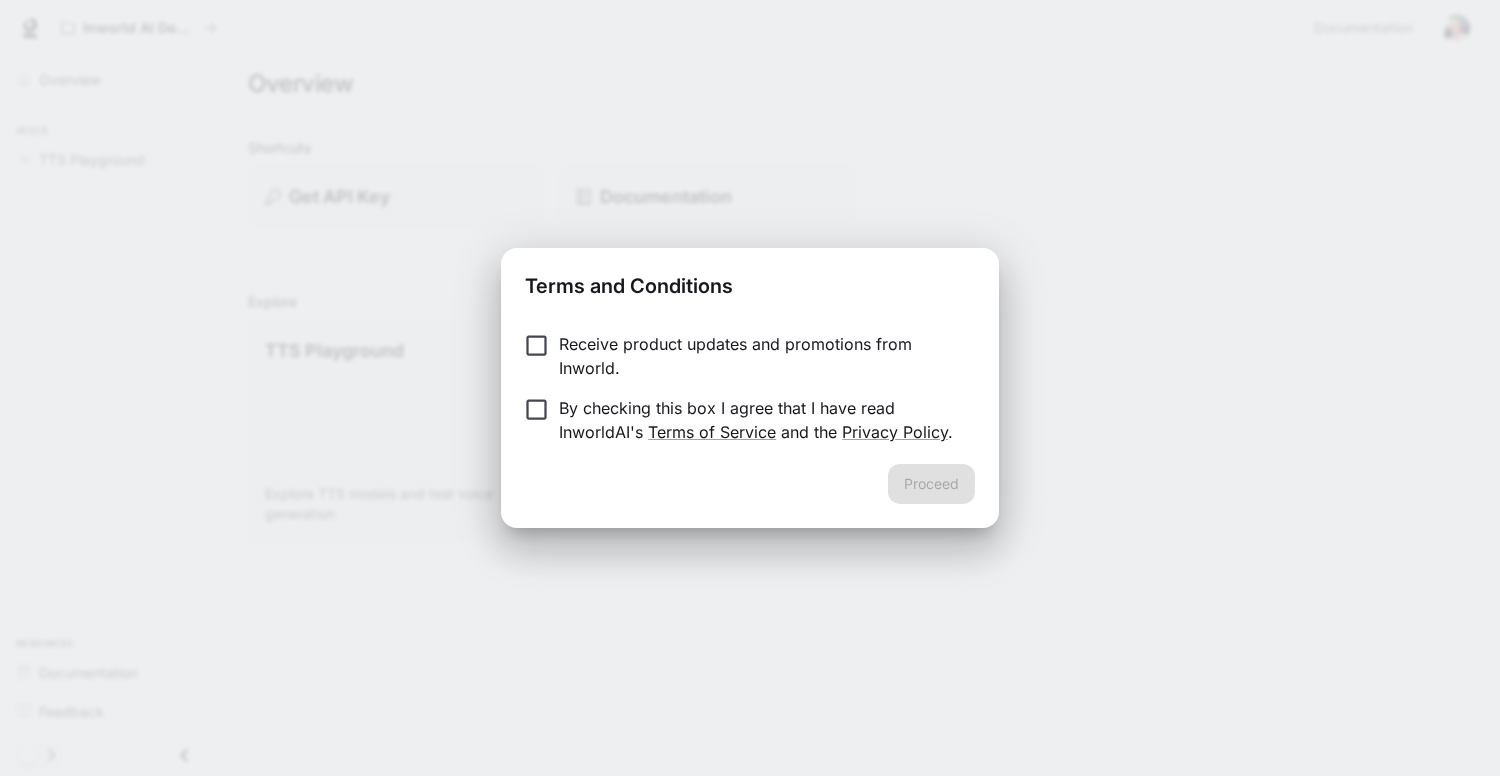 scroll, scrollTop: 0, scrollLeft: 0, axis: both 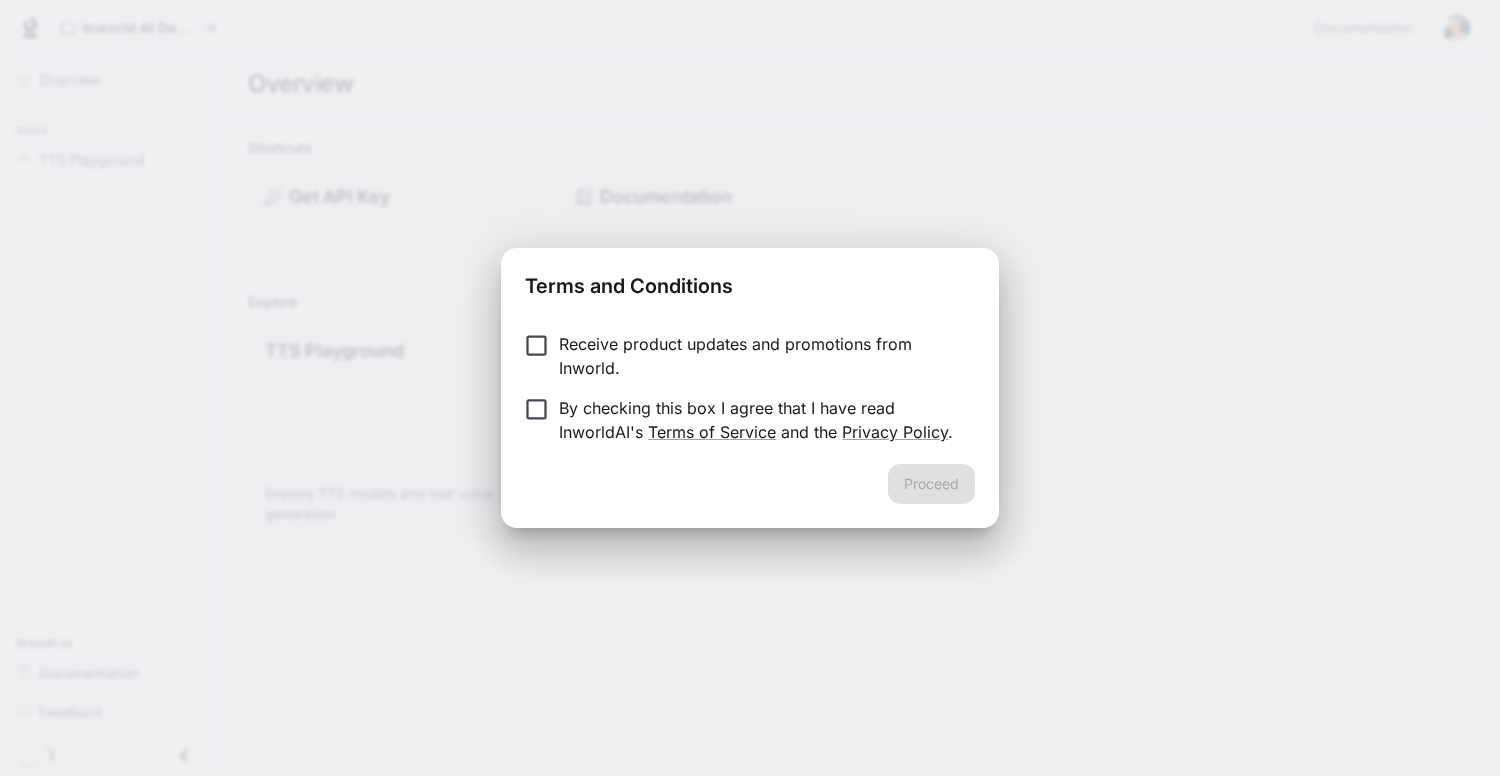 click on "By checking this box I agree that I have read InworldAI's   Terms of Service   and the   Privacy Policy ." at bounding box center [759, 420] 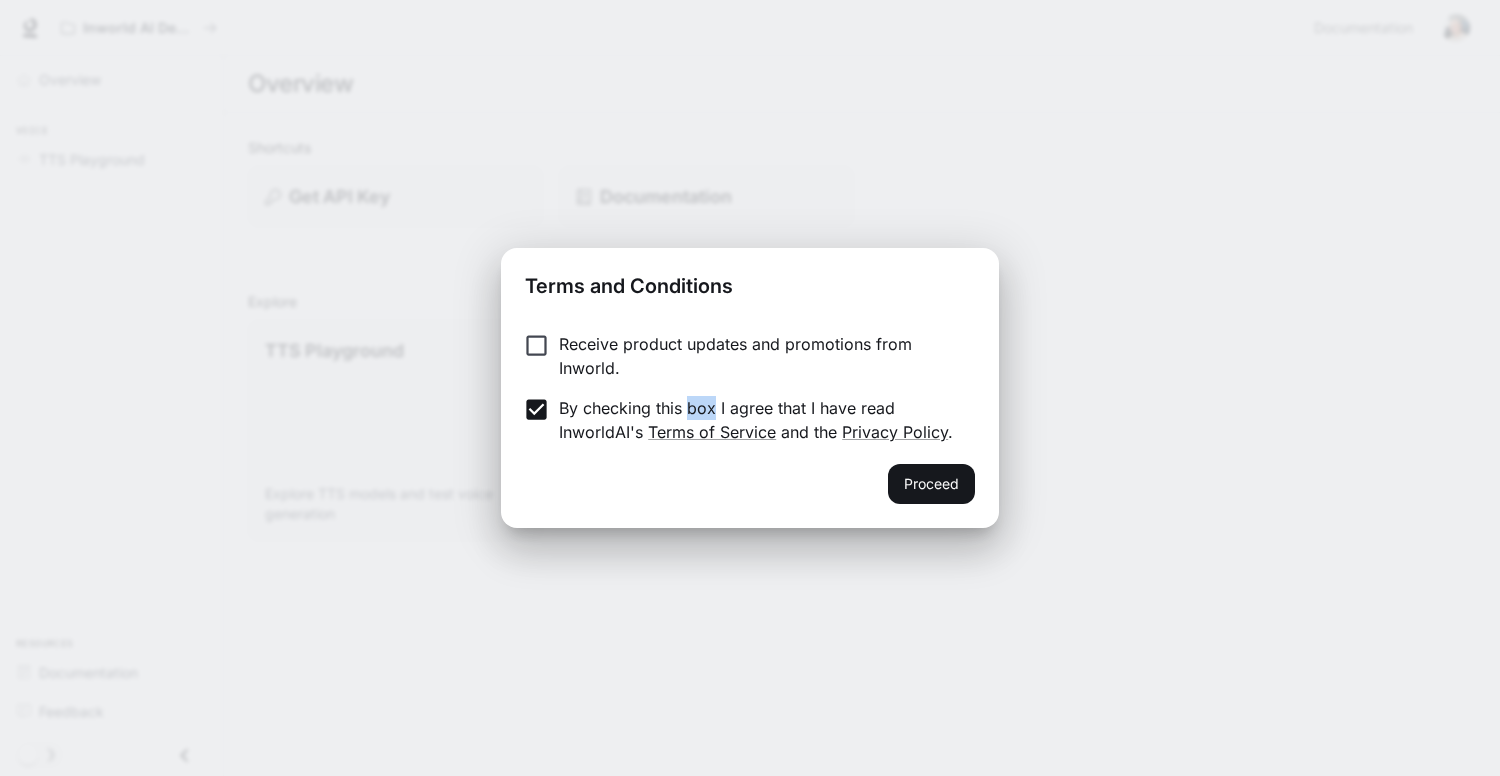 click on "By checking this box I agree that I have read InworldAI's   Terms of Service   and the   Privacy Policy ." at bounding box center [759, 420] 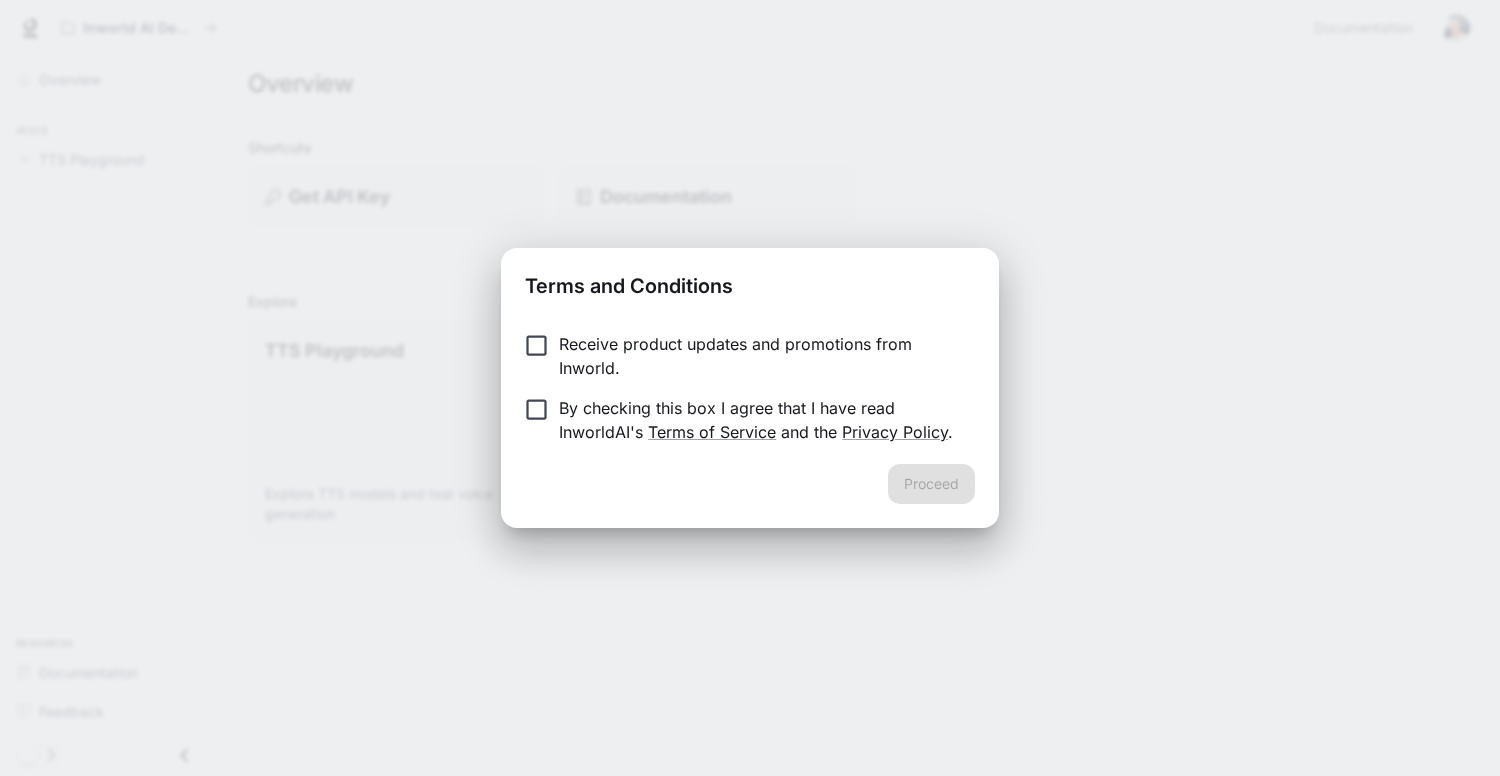 click on "Proceed" at bounding box center (750, 496) 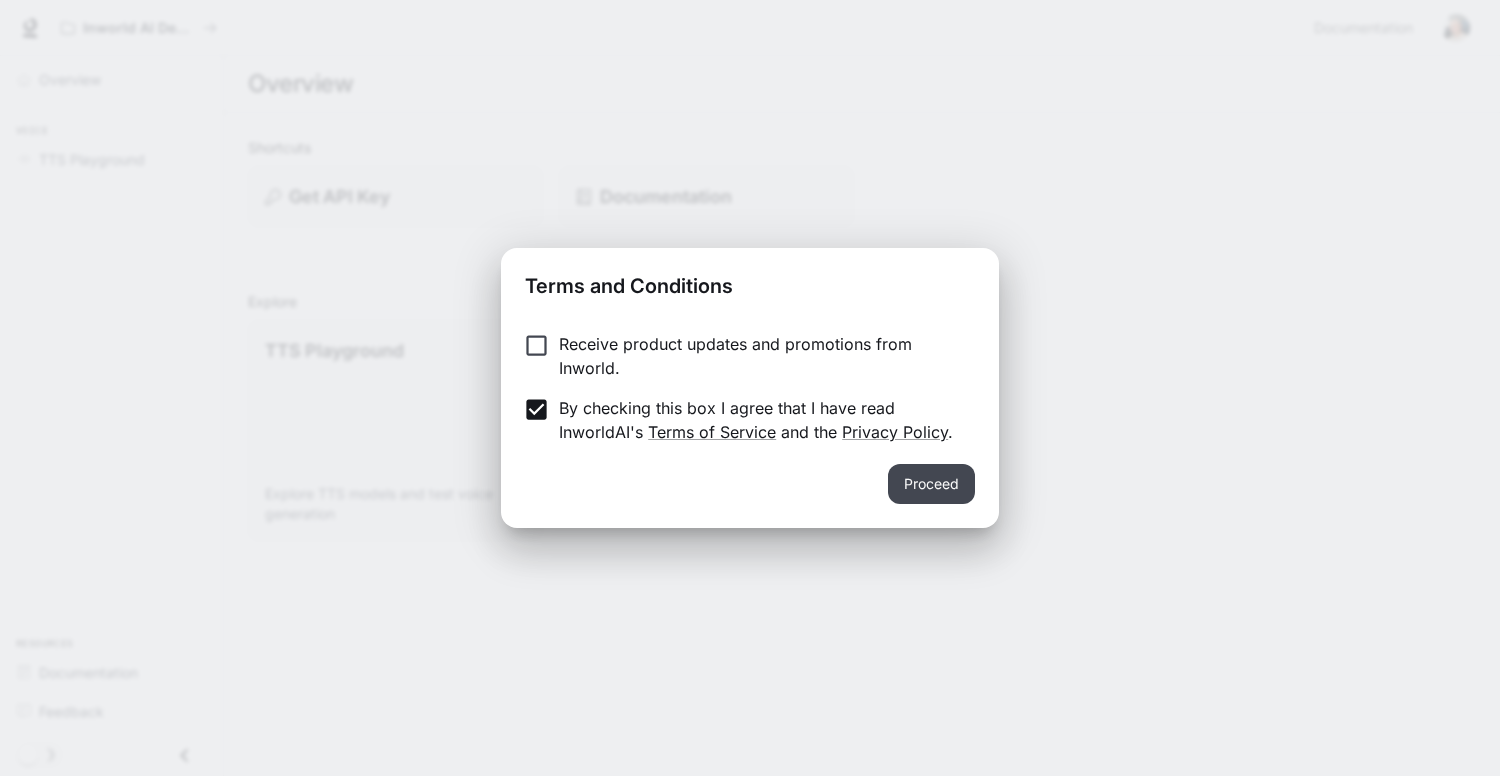 click on "Proceed" at bounding box center (931, 484) 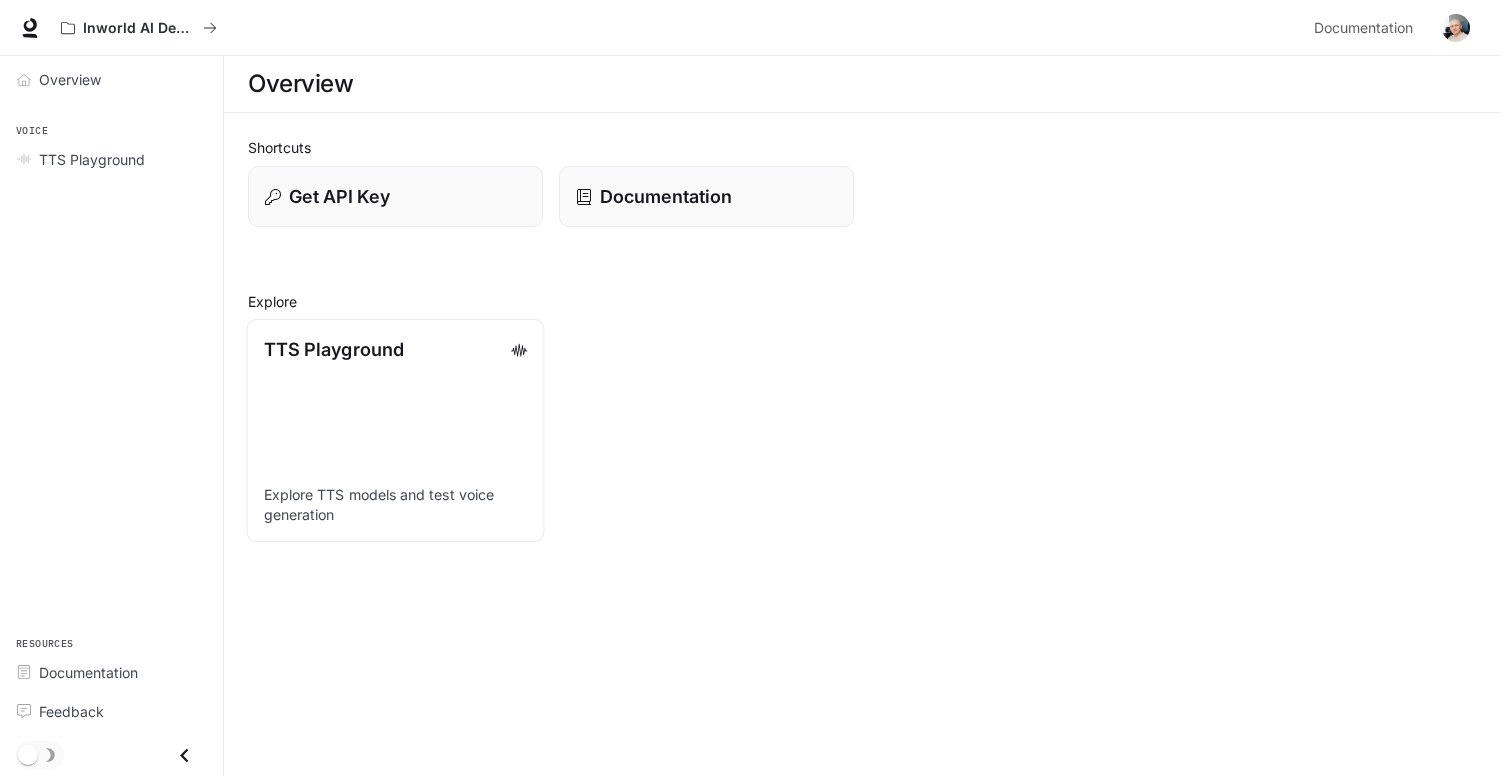 click on "TTS Playground Explore TTS models and test voice generation" at bounding box center (396, 430) 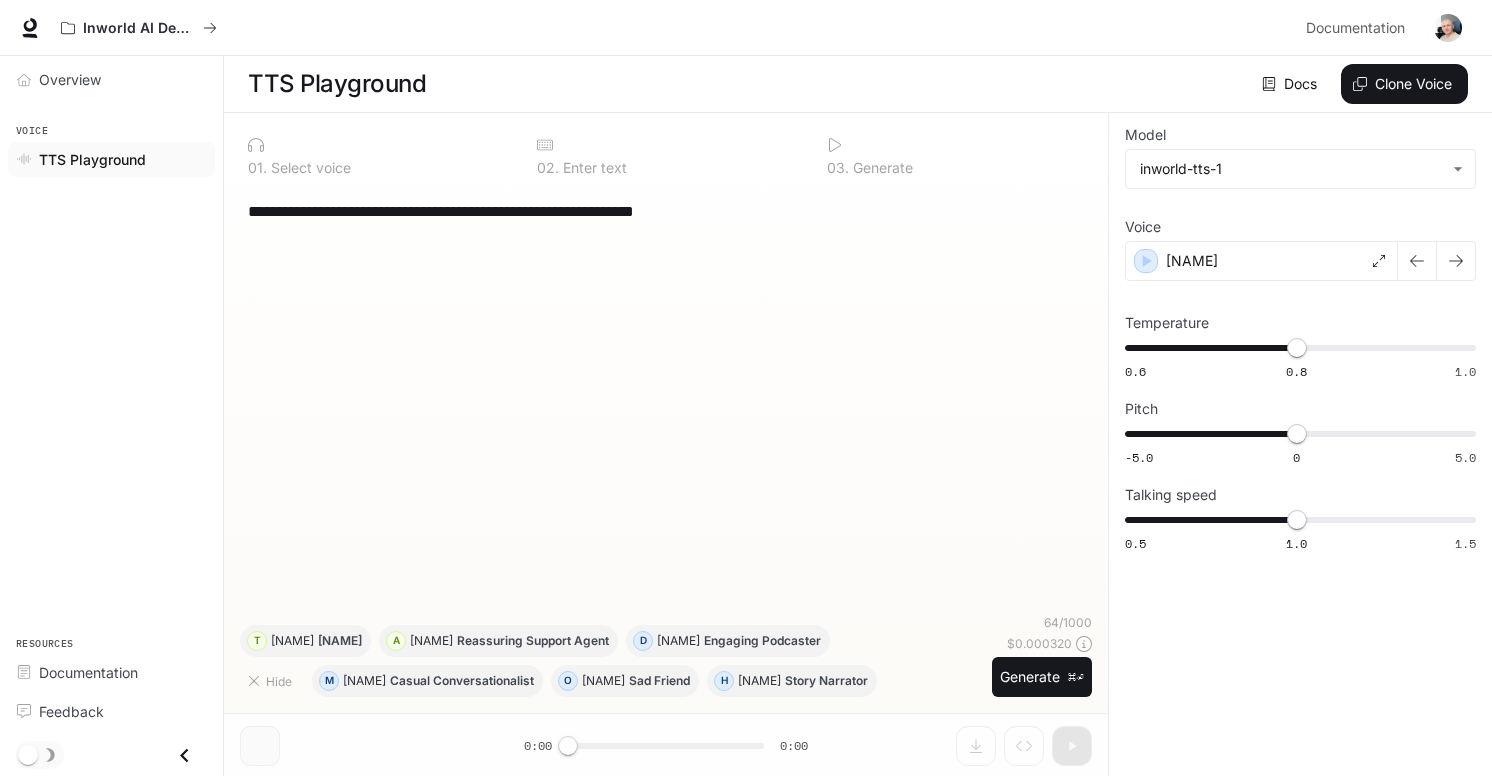 click on "**********" at bounding box center (666, 211) 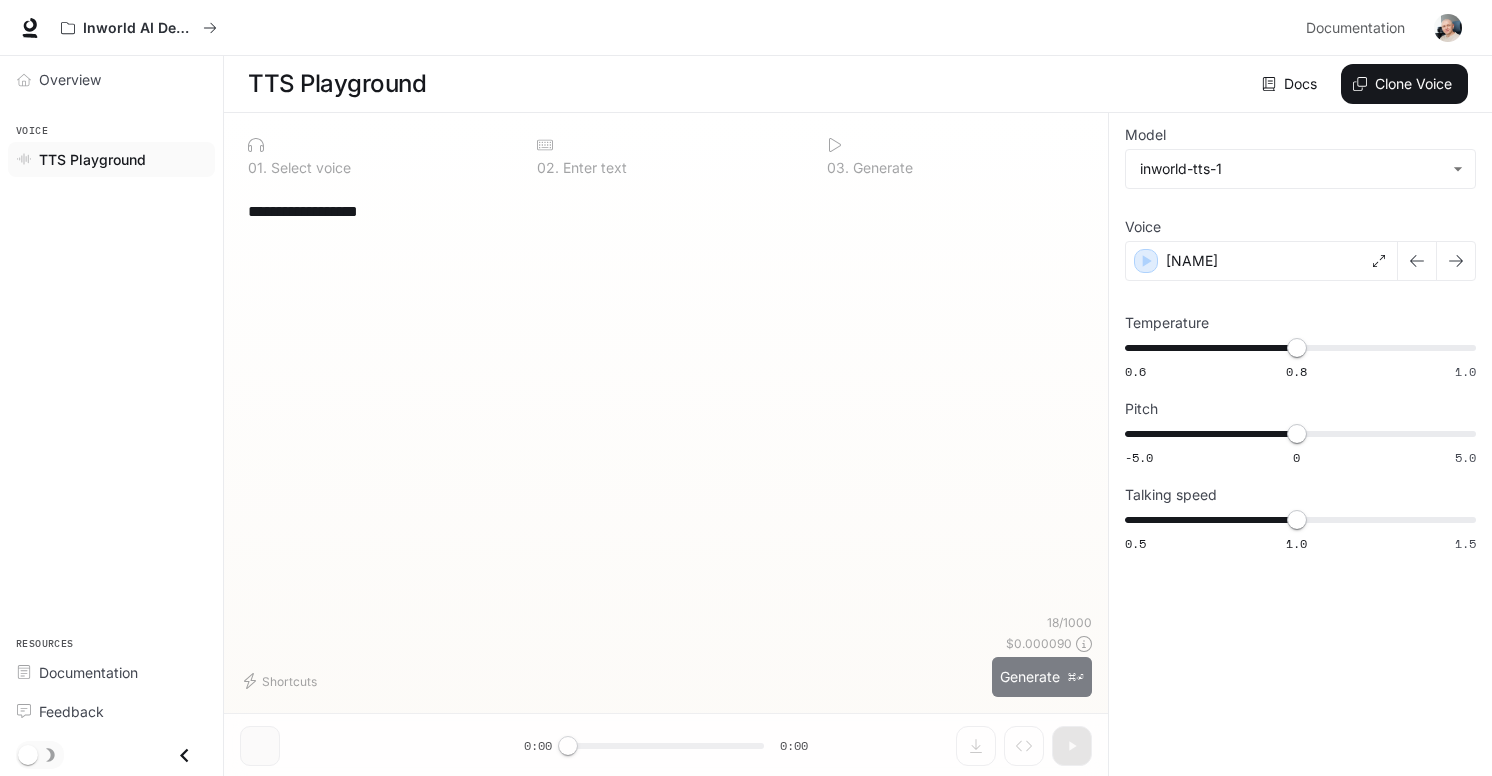 click on "Generate ⌘⏎" at bounding box center (1042, 677) 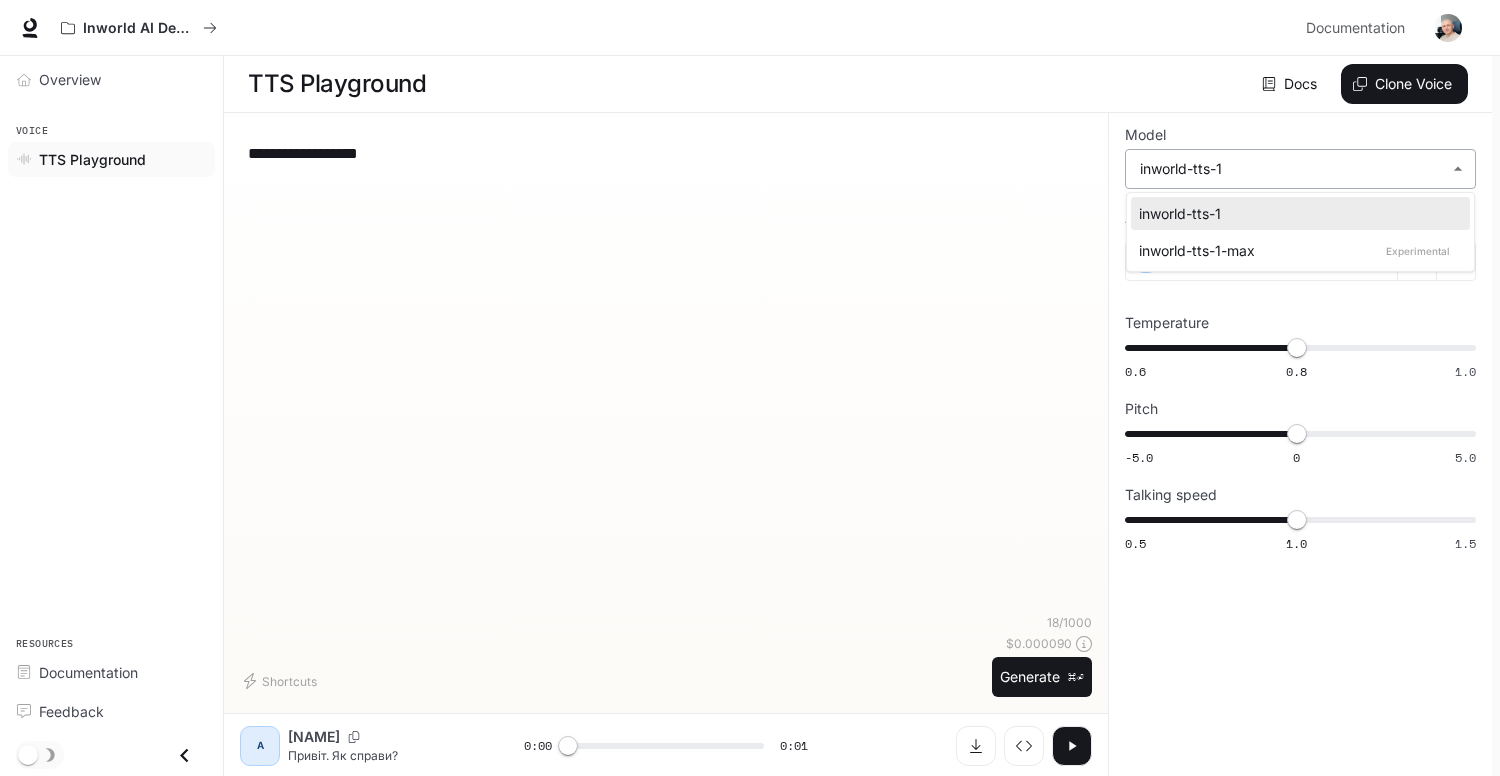click on "**********" at bounding box center [750, 388] 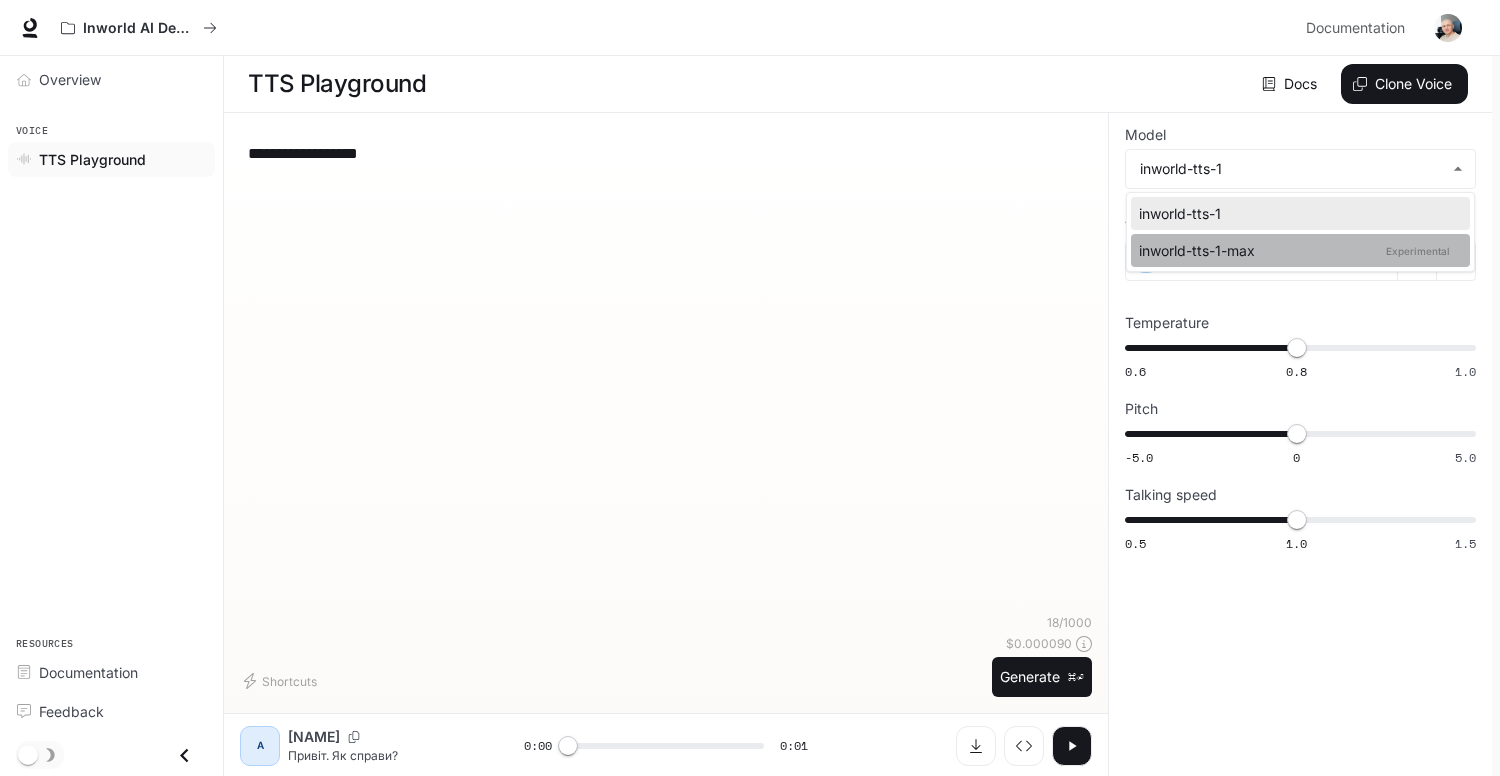 click on "inworld-tts-1-max Experimental" at bounding box center [1296, 213] 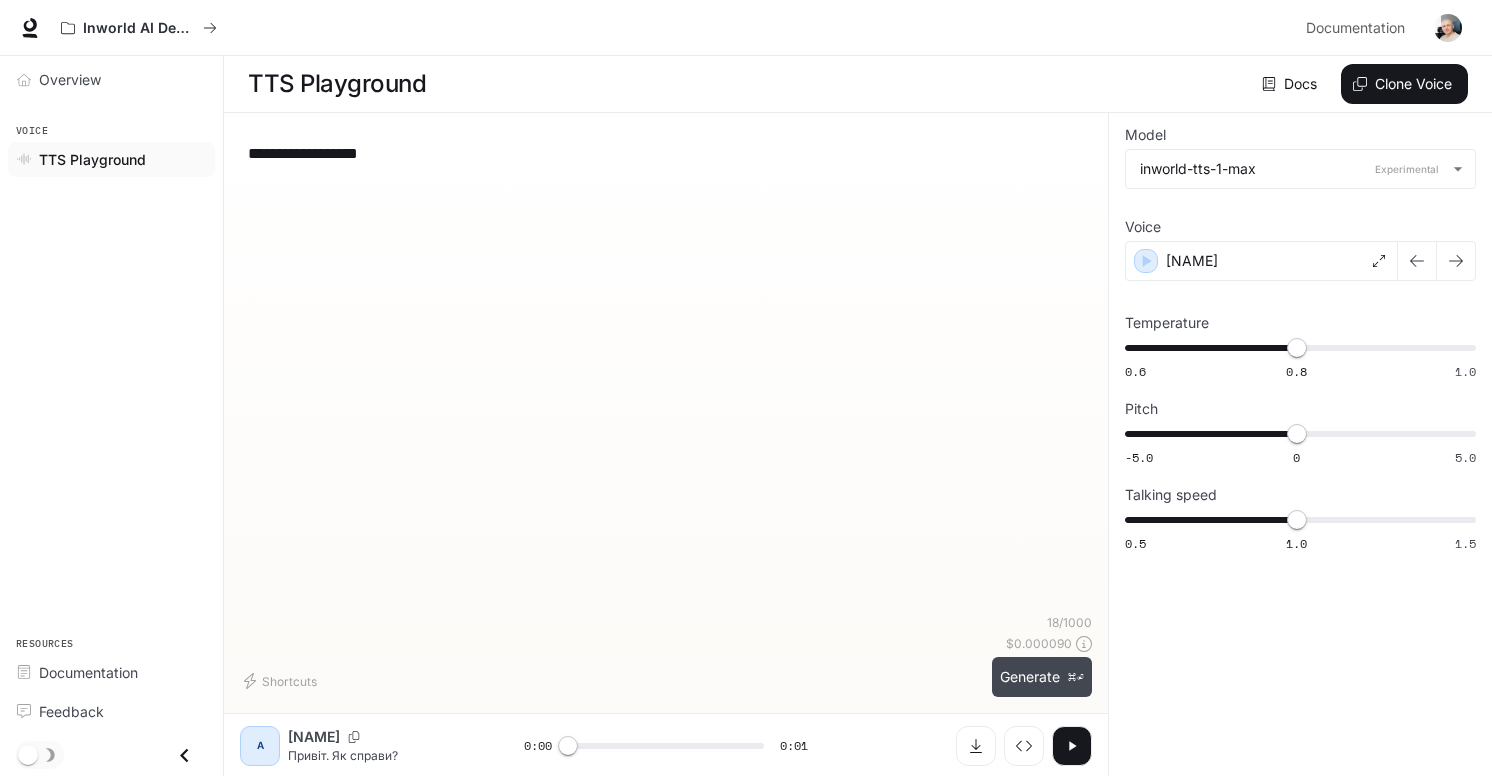 click on "Generate ⌘⏎" at bounding box center [1042, 677] 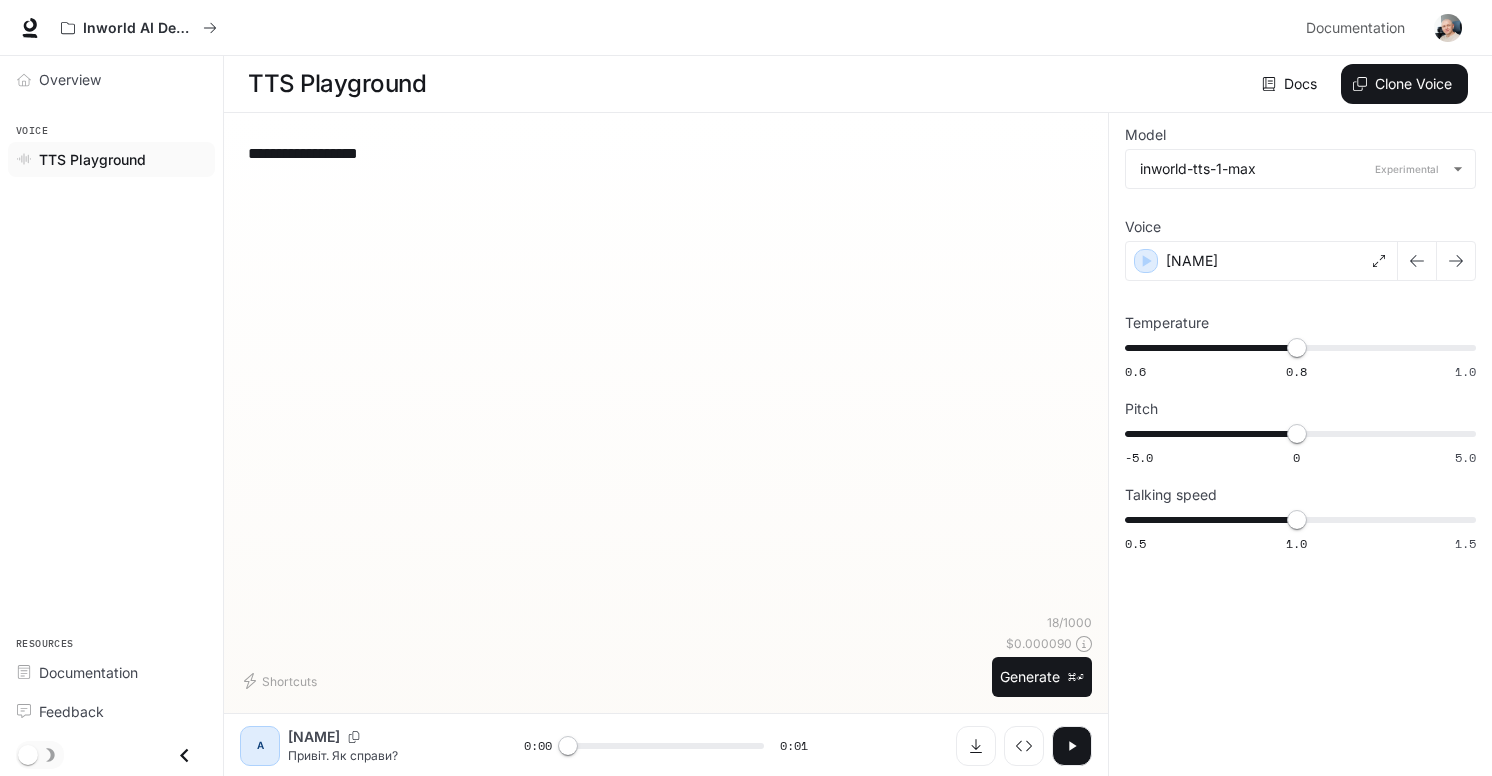 click on "**********" at bounding box center [666, 371] 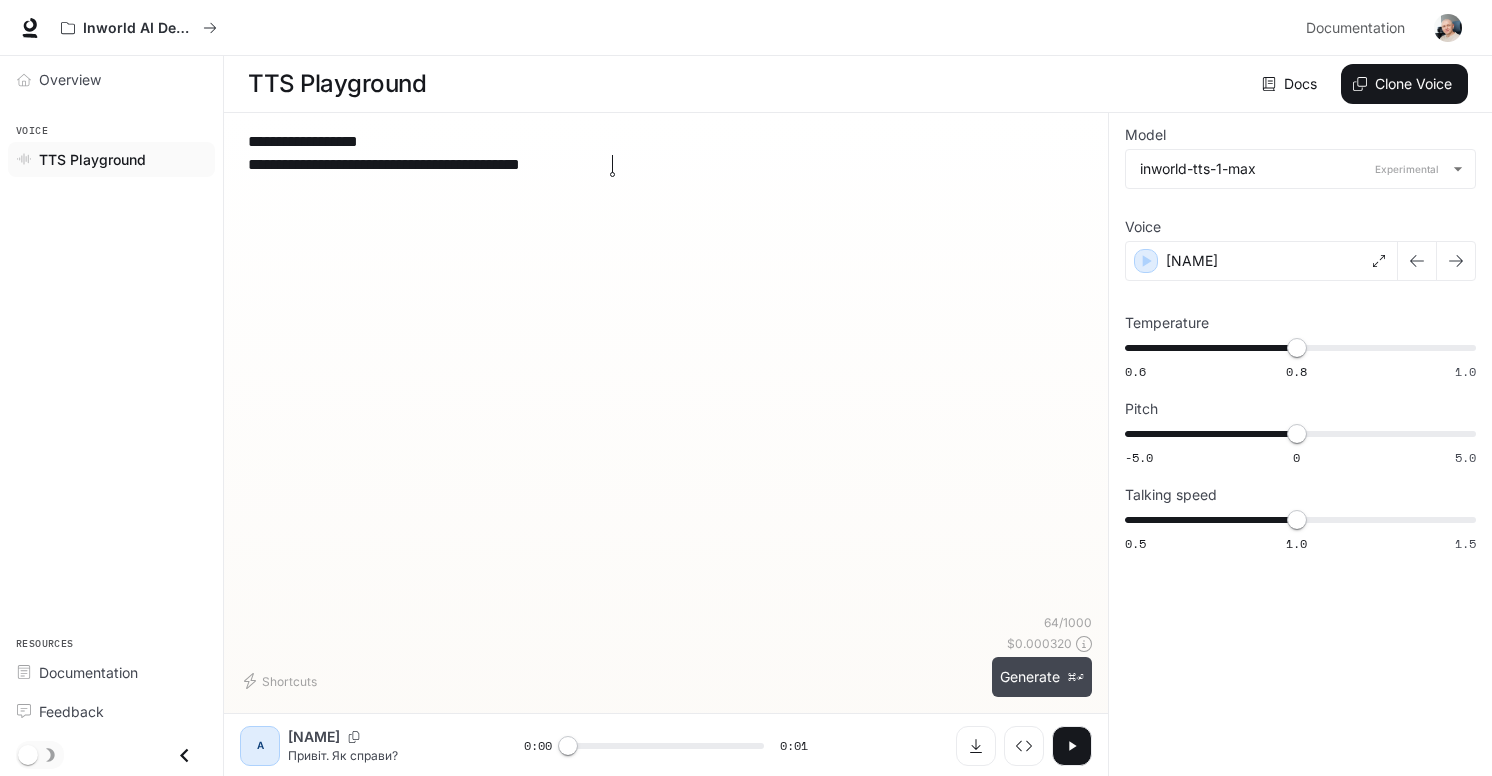 type on "**********" 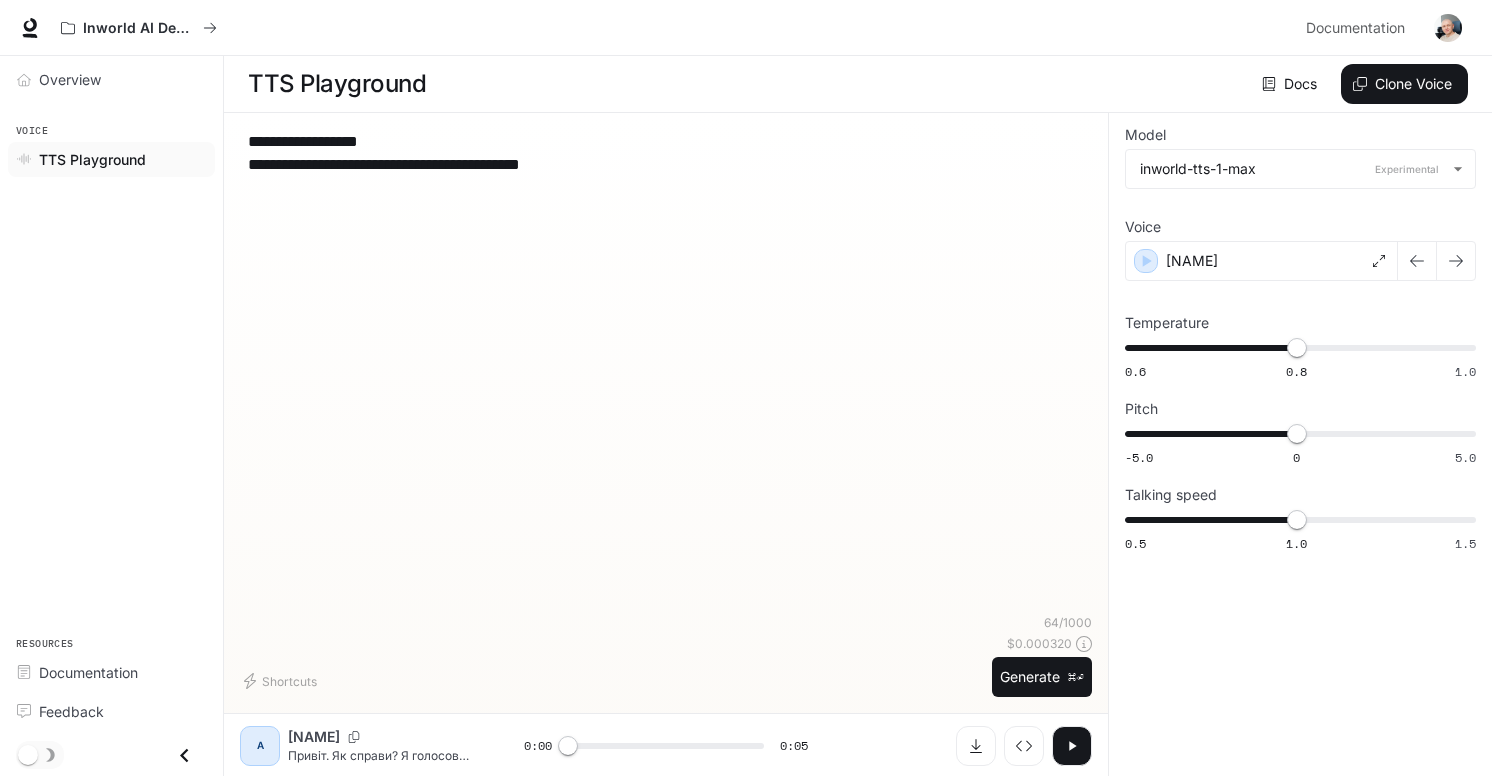 click on "A" at bounding box center (260, 746) 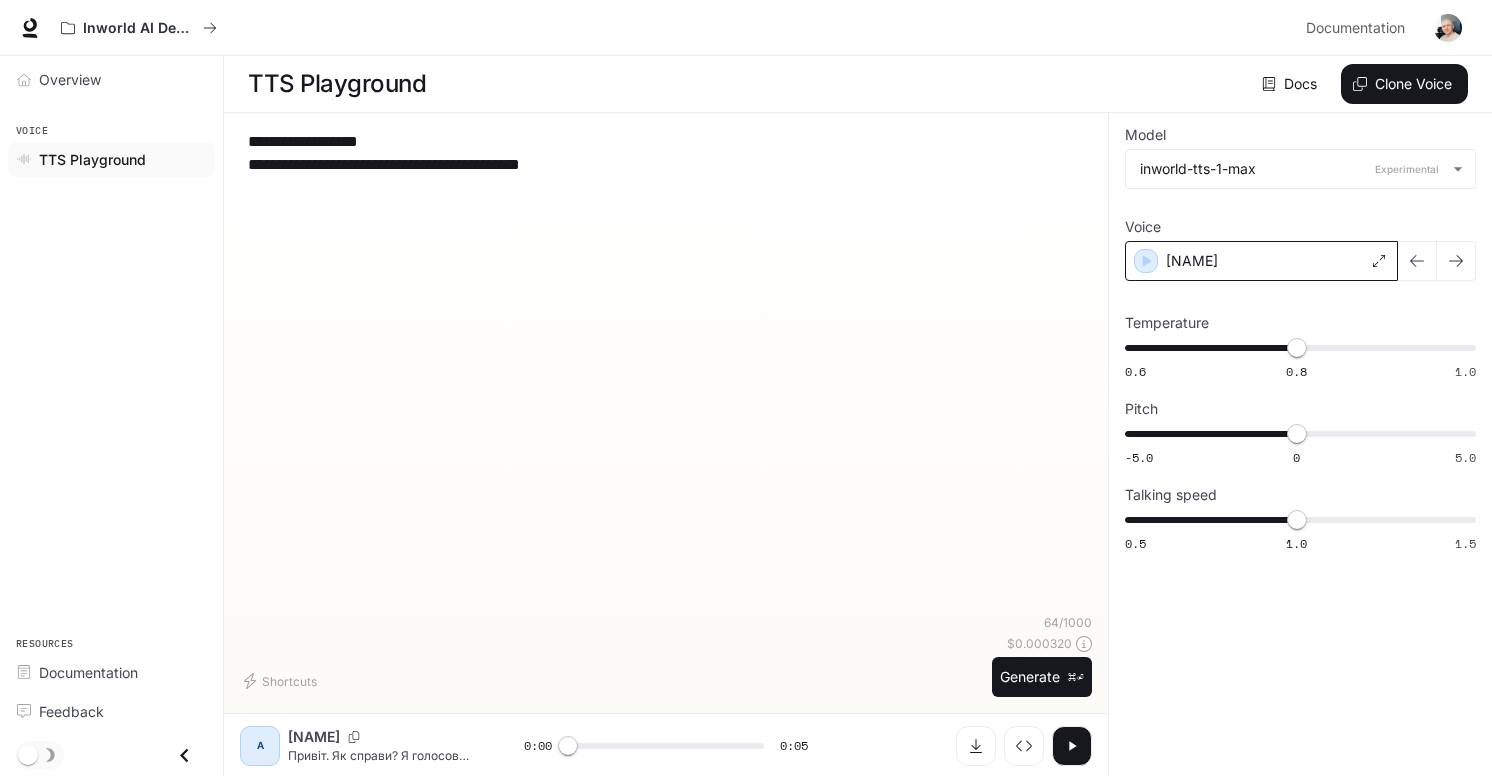 click at bounding box center [1379, 261] 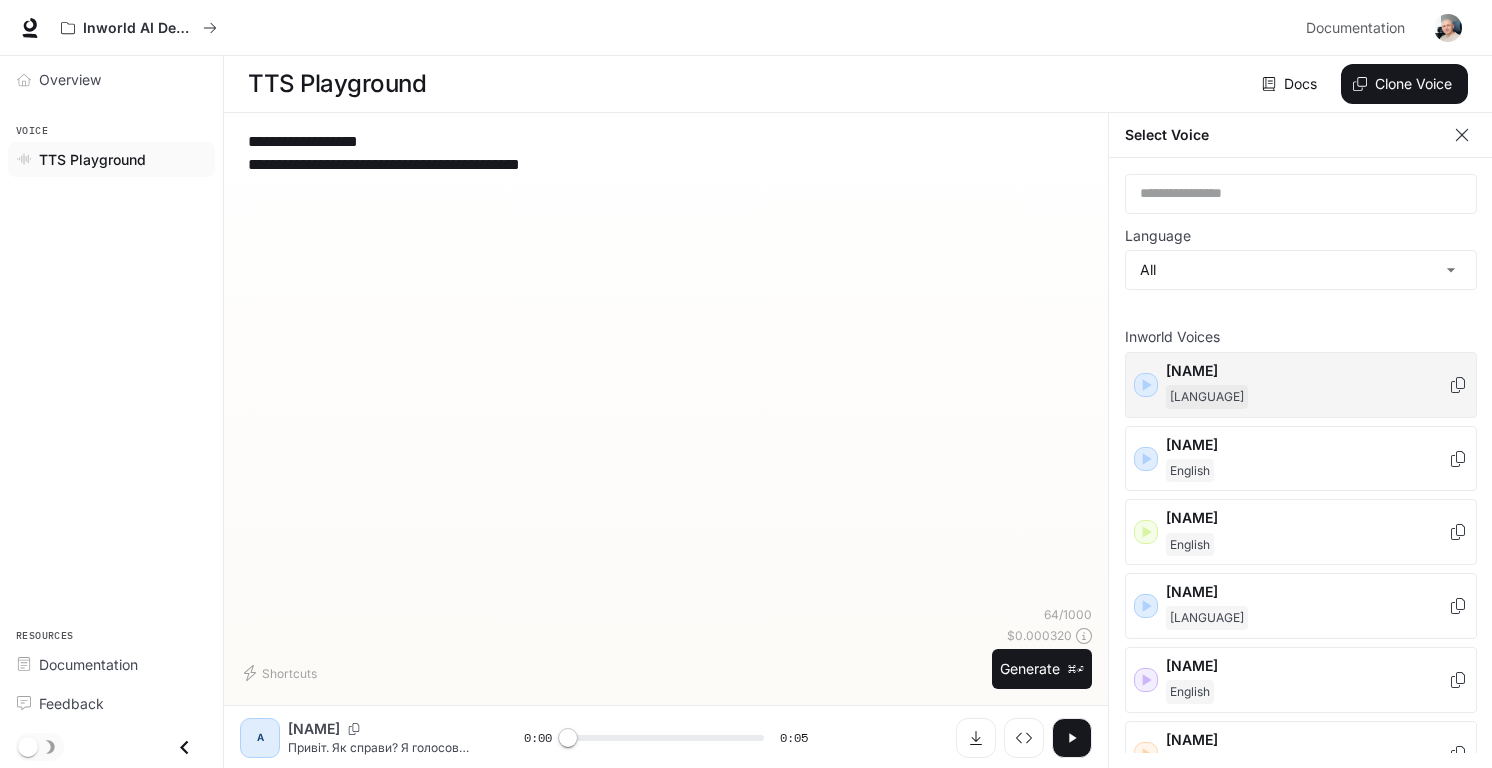click on "[LANGUAGE]" at bounding box center (1307, 397) 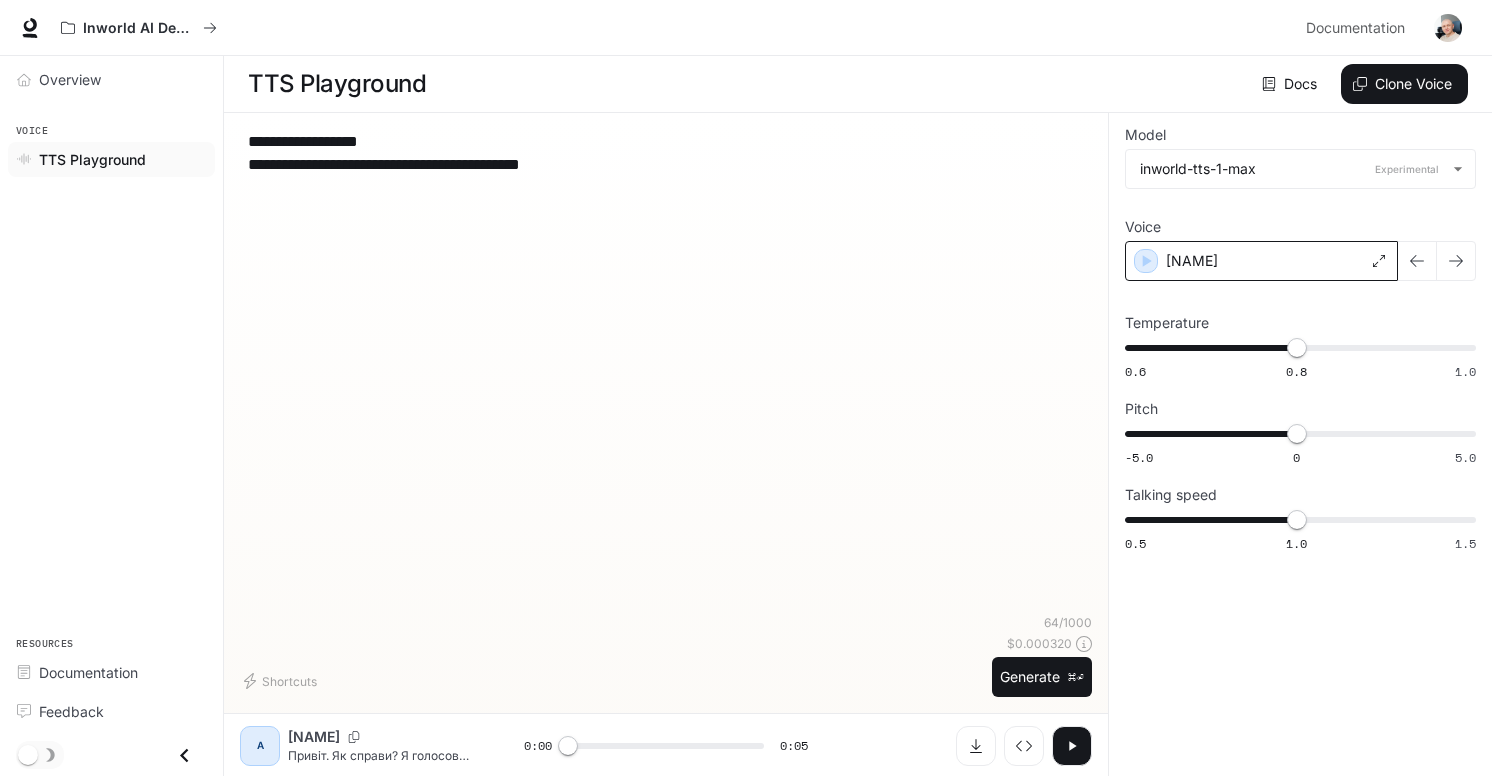 click on "[NAME]" at bounding box center [1261, 261] 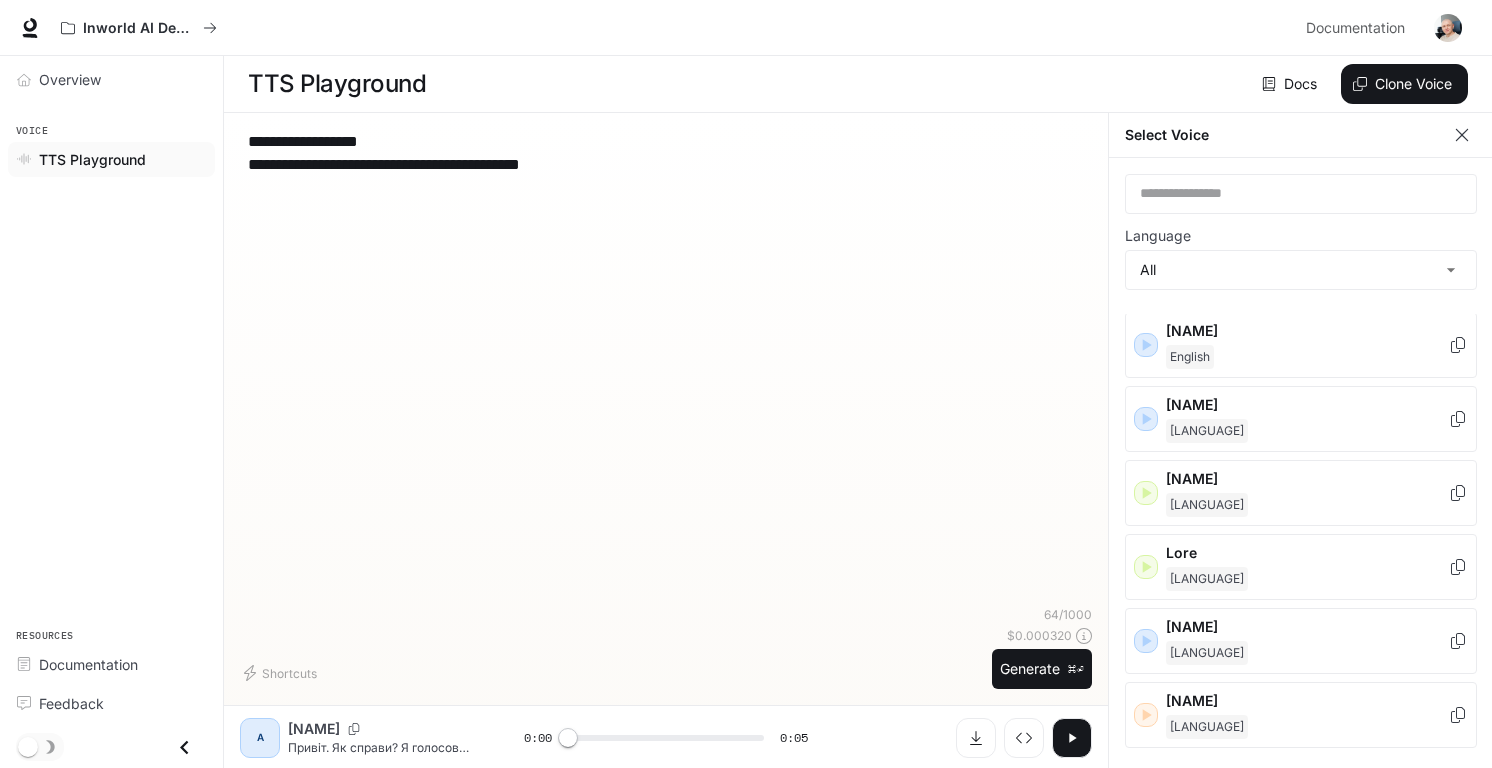 scroll, scrollTop: 1594, scrollLeft: 0, axis: vertical 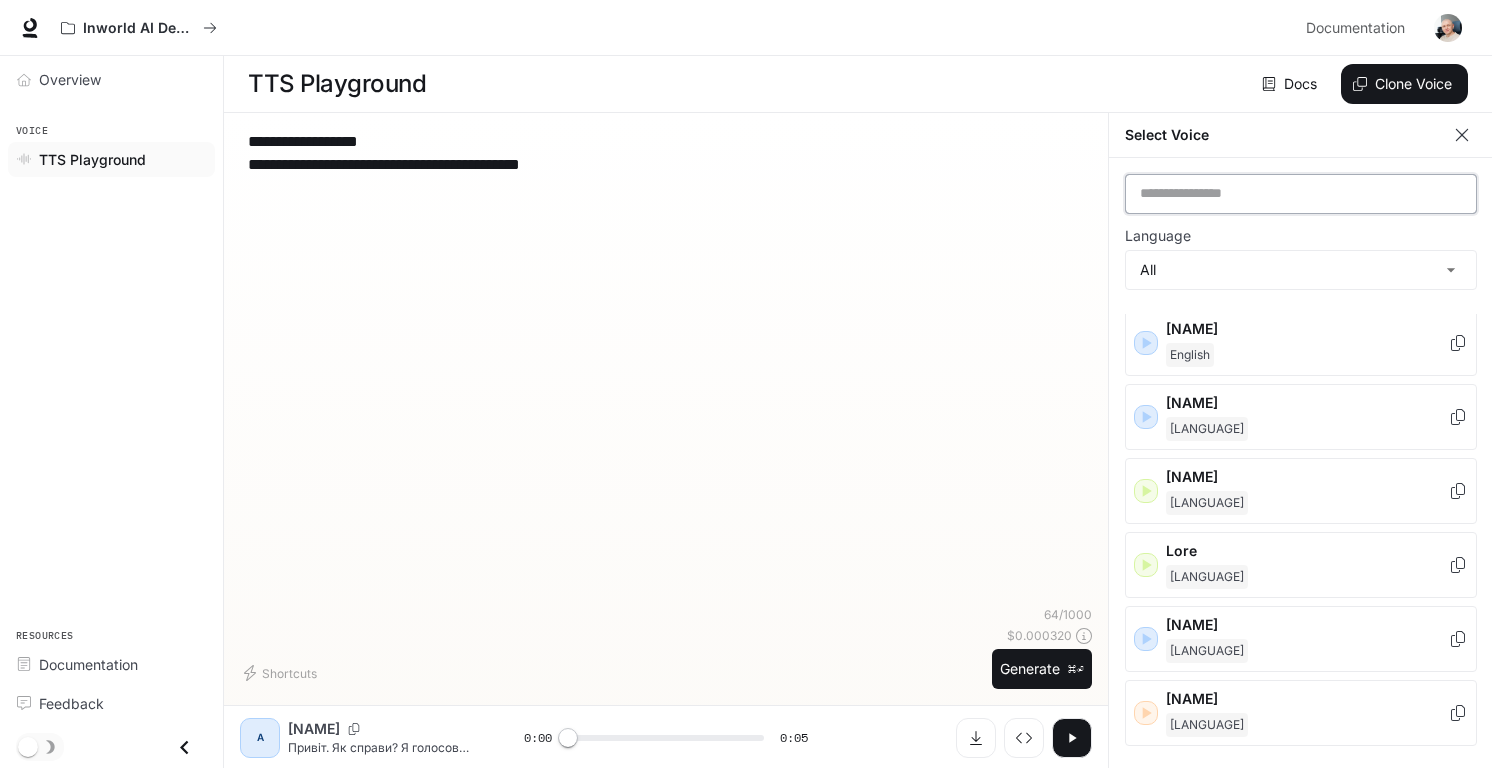 click at bounding box center (1301, 194) 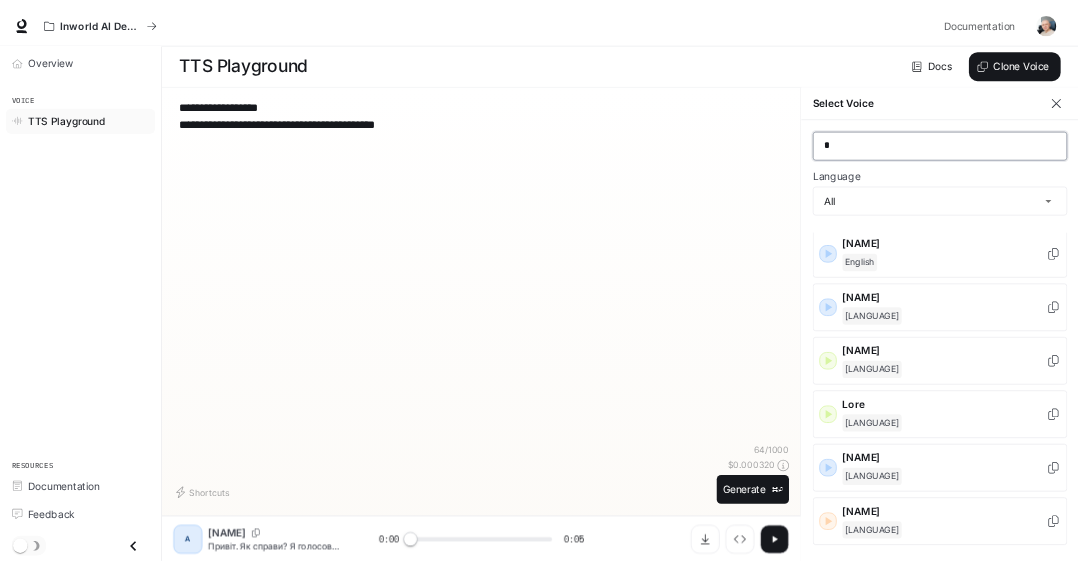 scroll, scrollTop: 0, scrollLeft: 0, axis: both 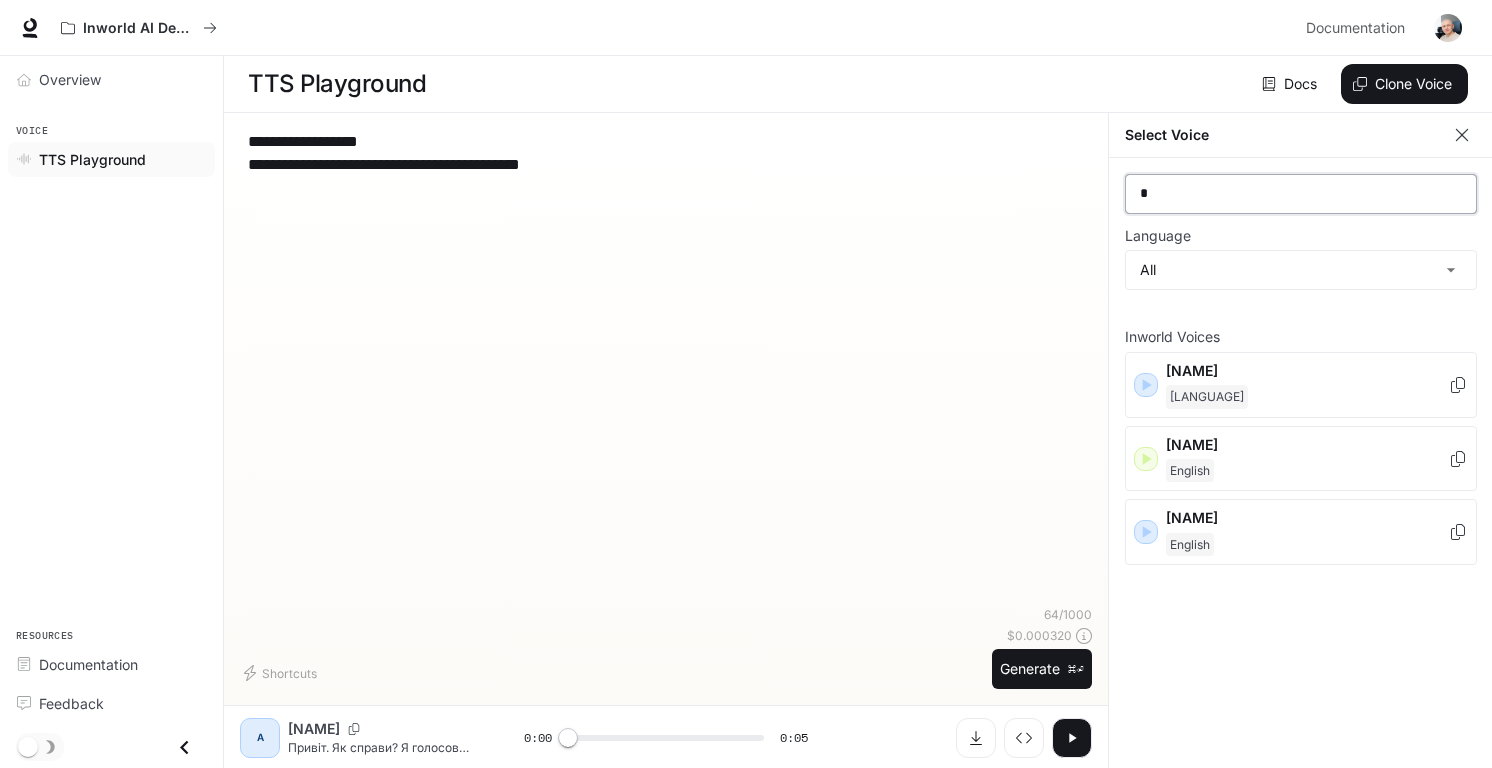 type 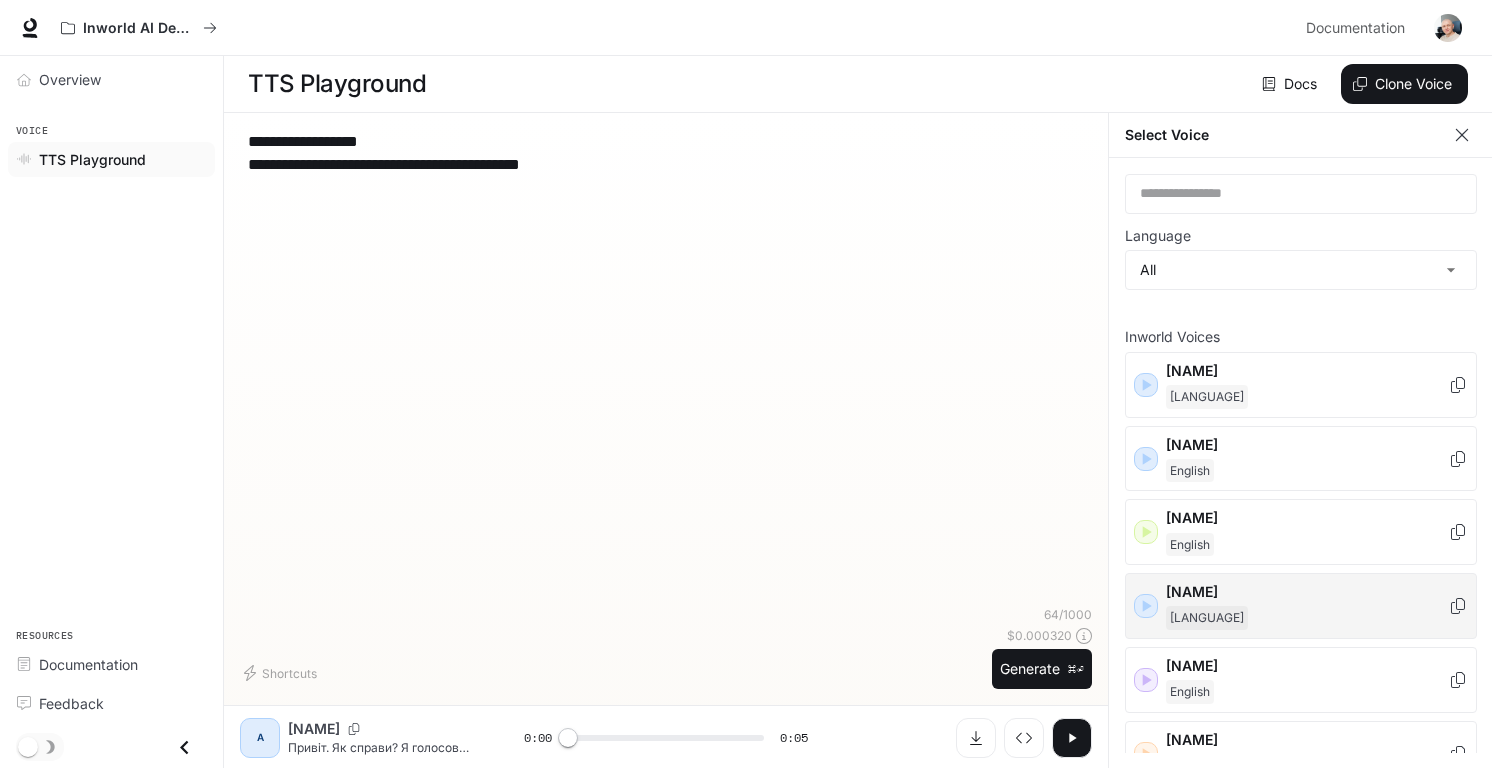 click on "[NAME]" at bounding box center (1307, 371) 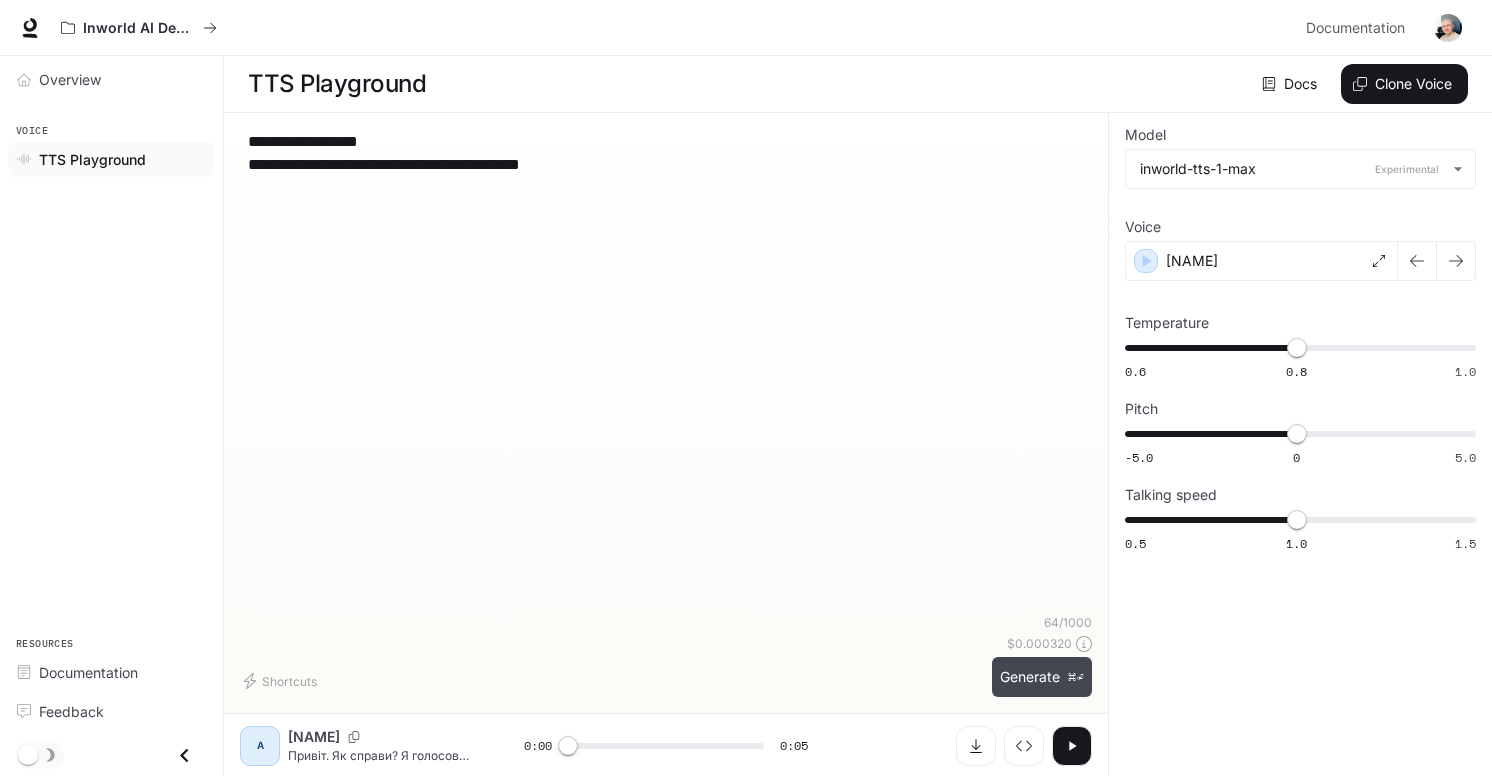 click on "Generate ⌘⏎" at bounding box center [1042, 677] 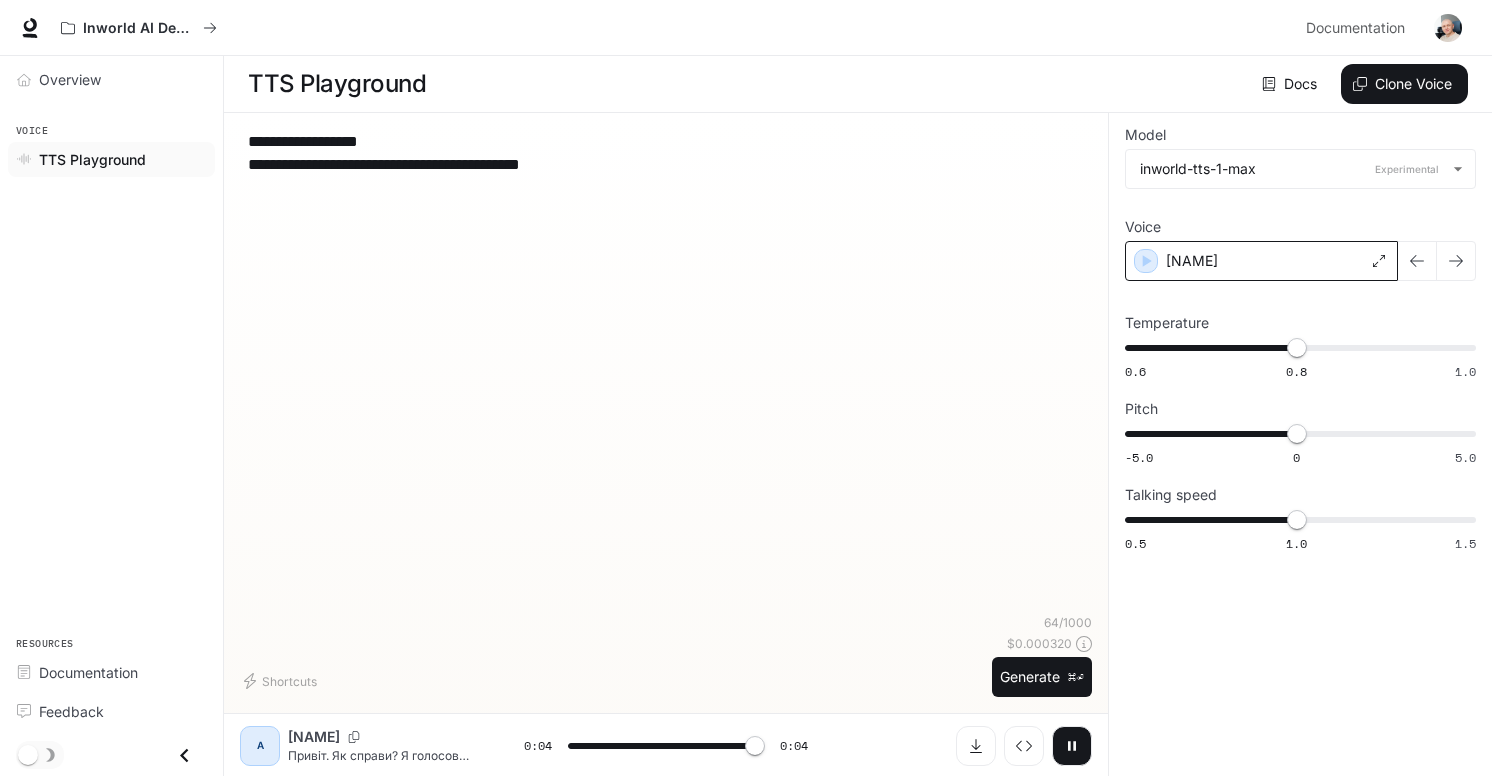 click on "[NAME]" at bounding box center (1261, 261) 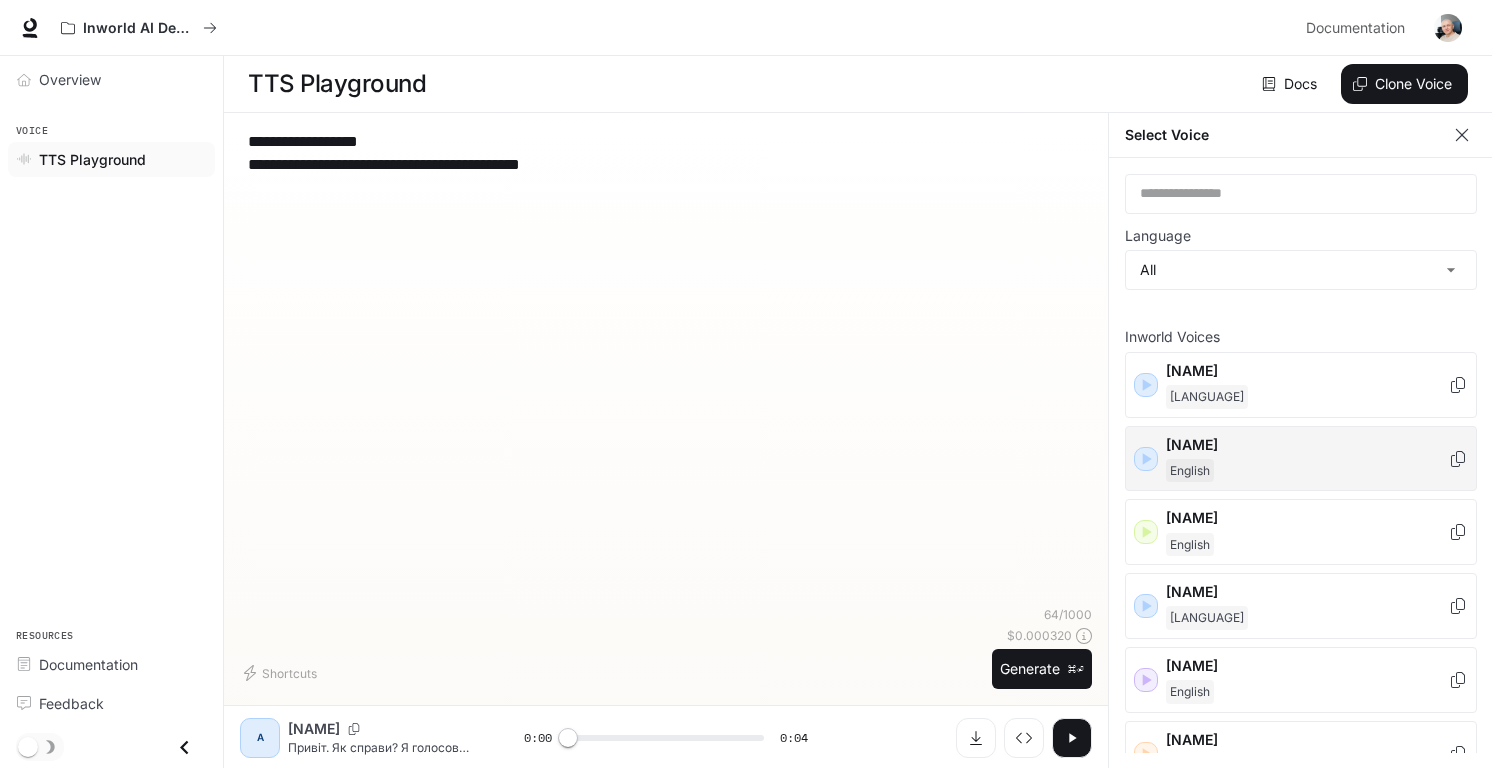 click on "[NAME]" at bounding box center (1307, 371) 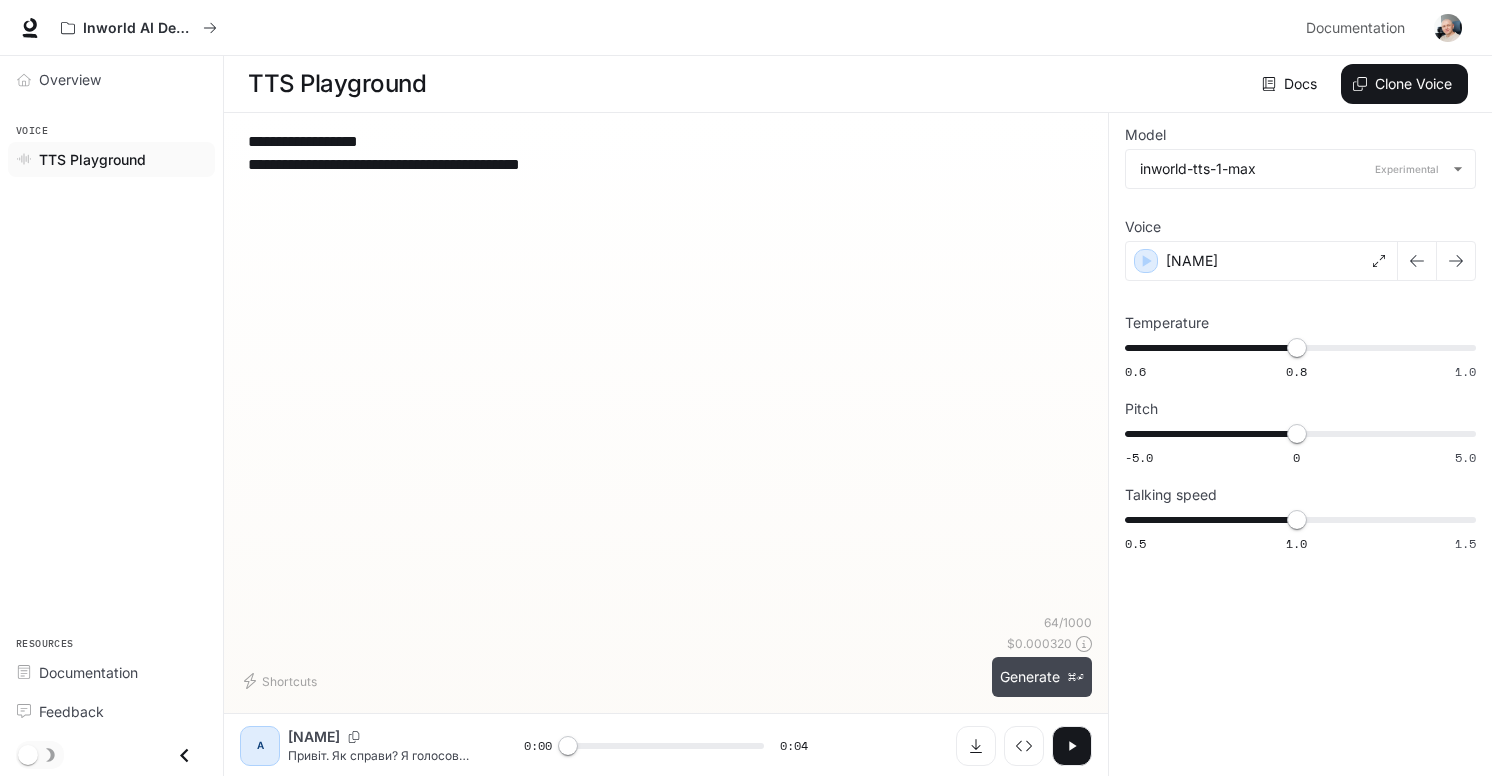 click on "Generate ⌘⏎" at bounding box center (1042, 677) 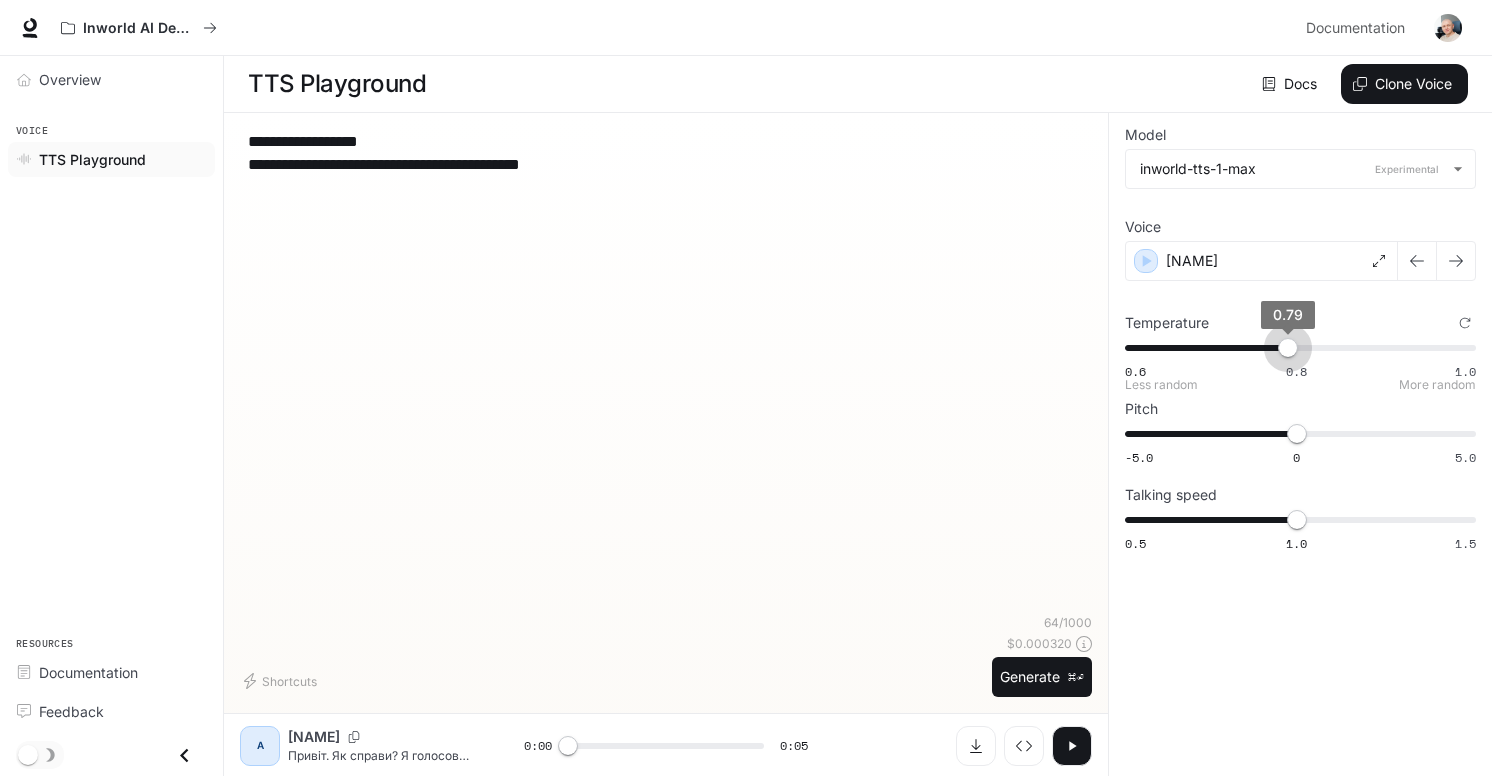 click on "0.79" at bounding box center (1288, 348) 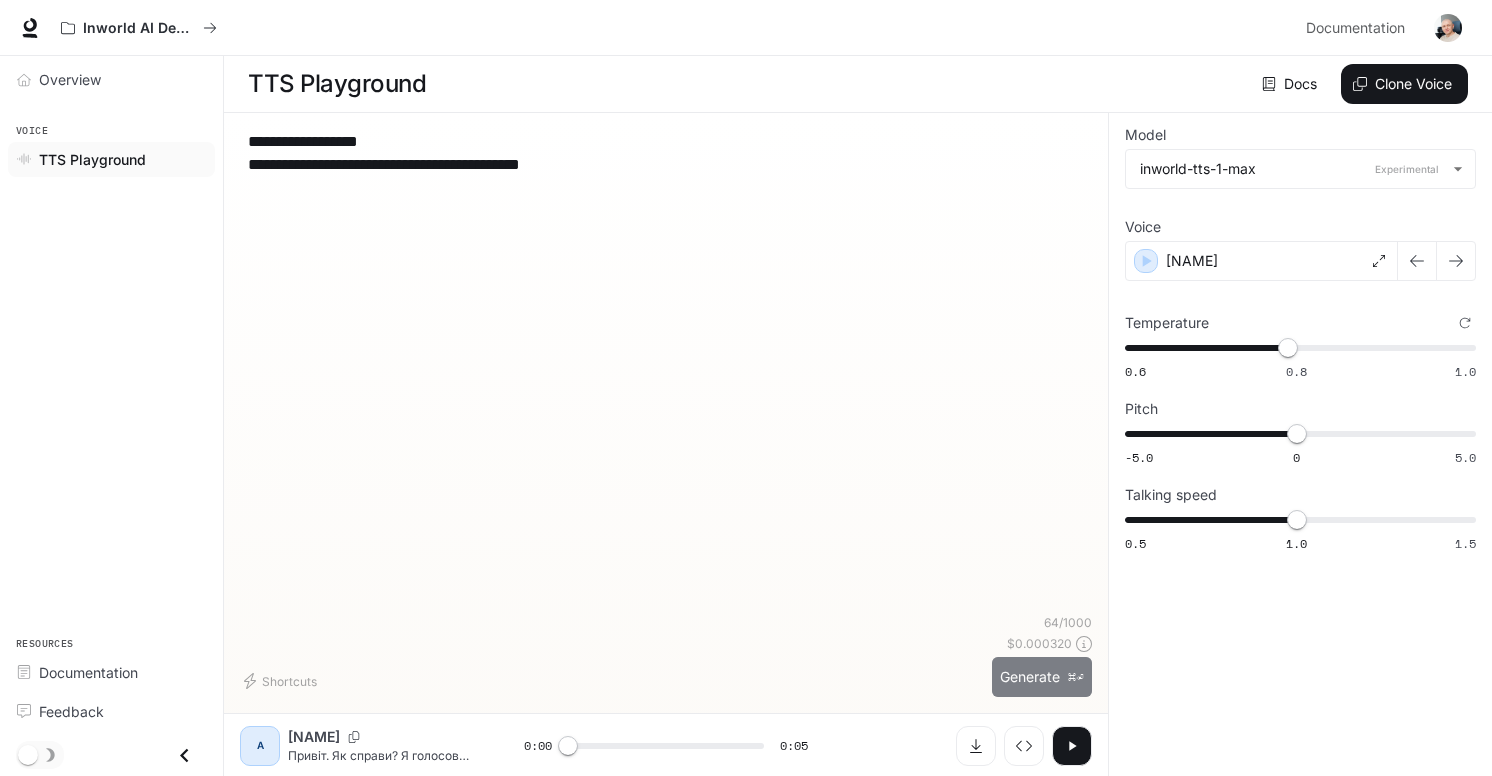 click on "Generate ⌘⏎" at bounding box center (1042, 677) 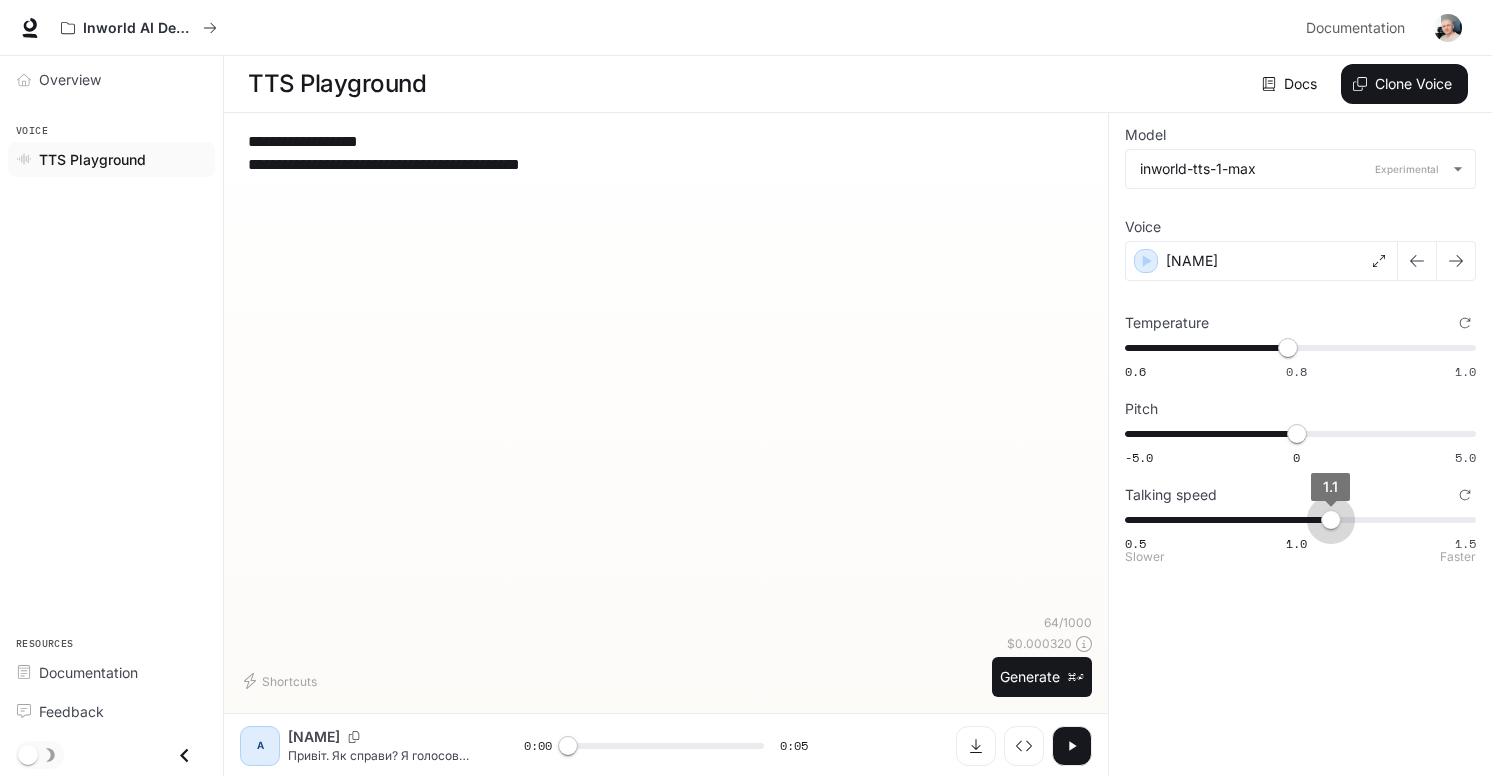 drag, startPoint x: 1301, startPoint y: 517, endPoint x: 1315, endPoint y: 514, distance: 14.3178215 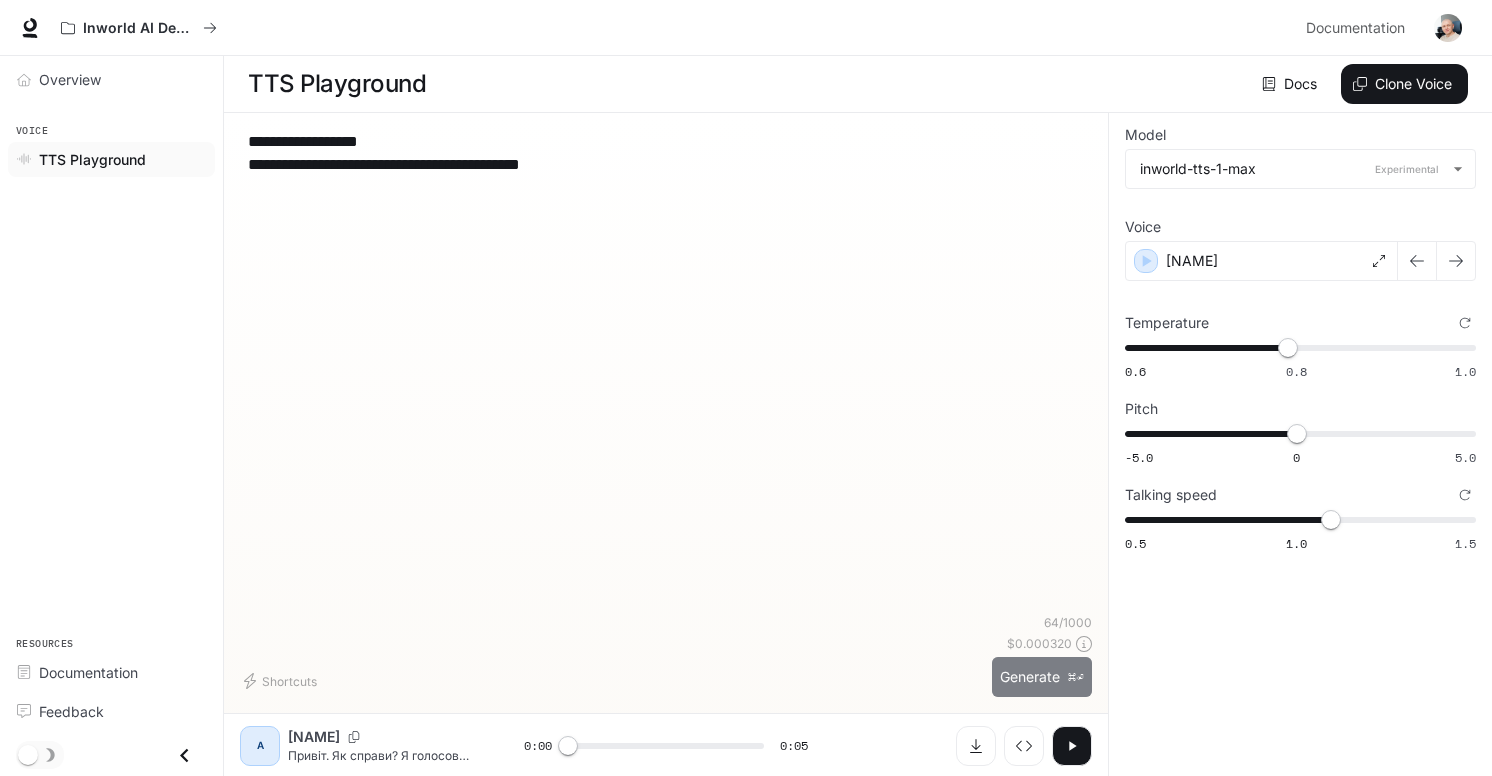 click on "Generate ⌘⏎" at bounding box center [1042, 677] 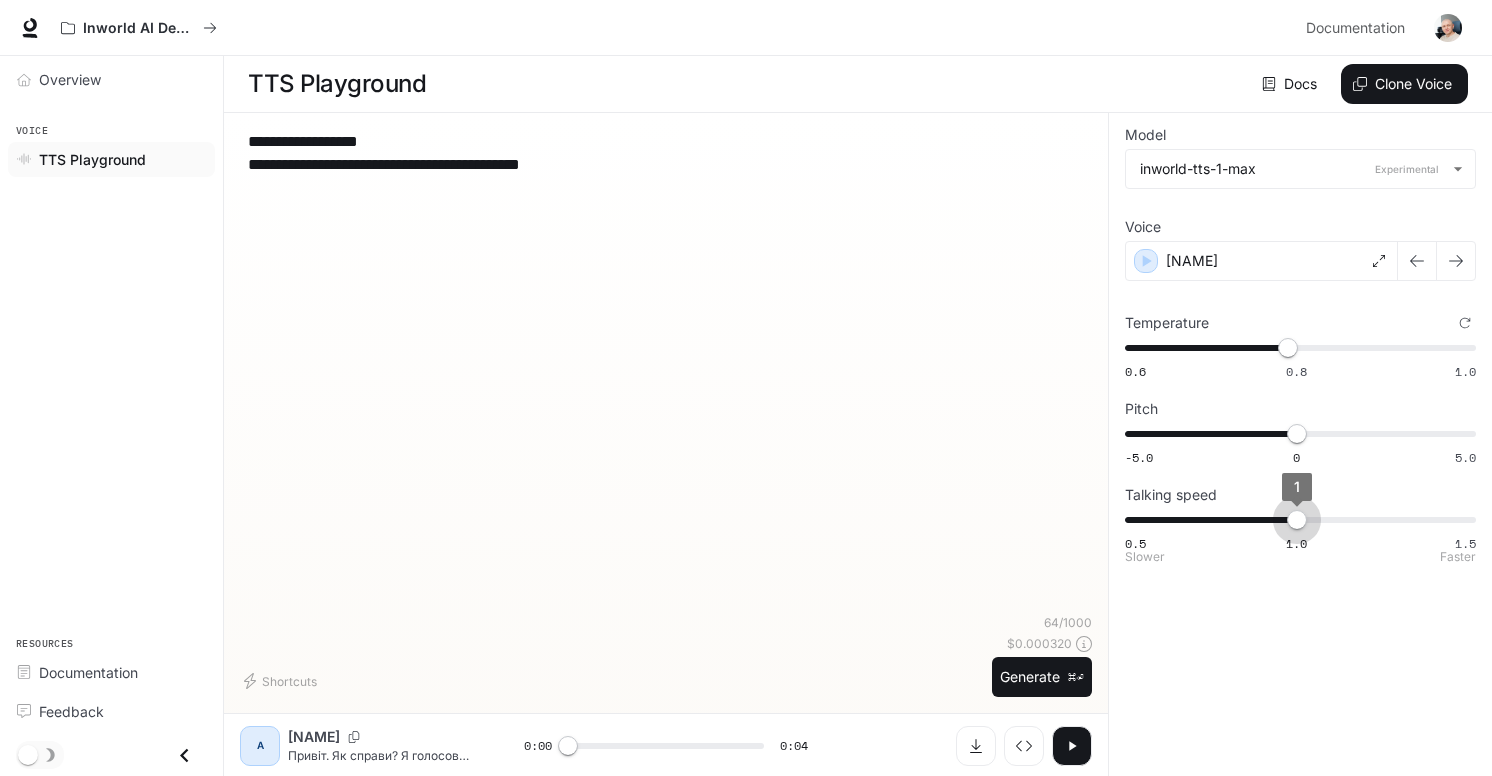 drag, startPoint x: 1333, startPoint y: 525, endPoint x: 1300, endPoint y: 525, distance: 33 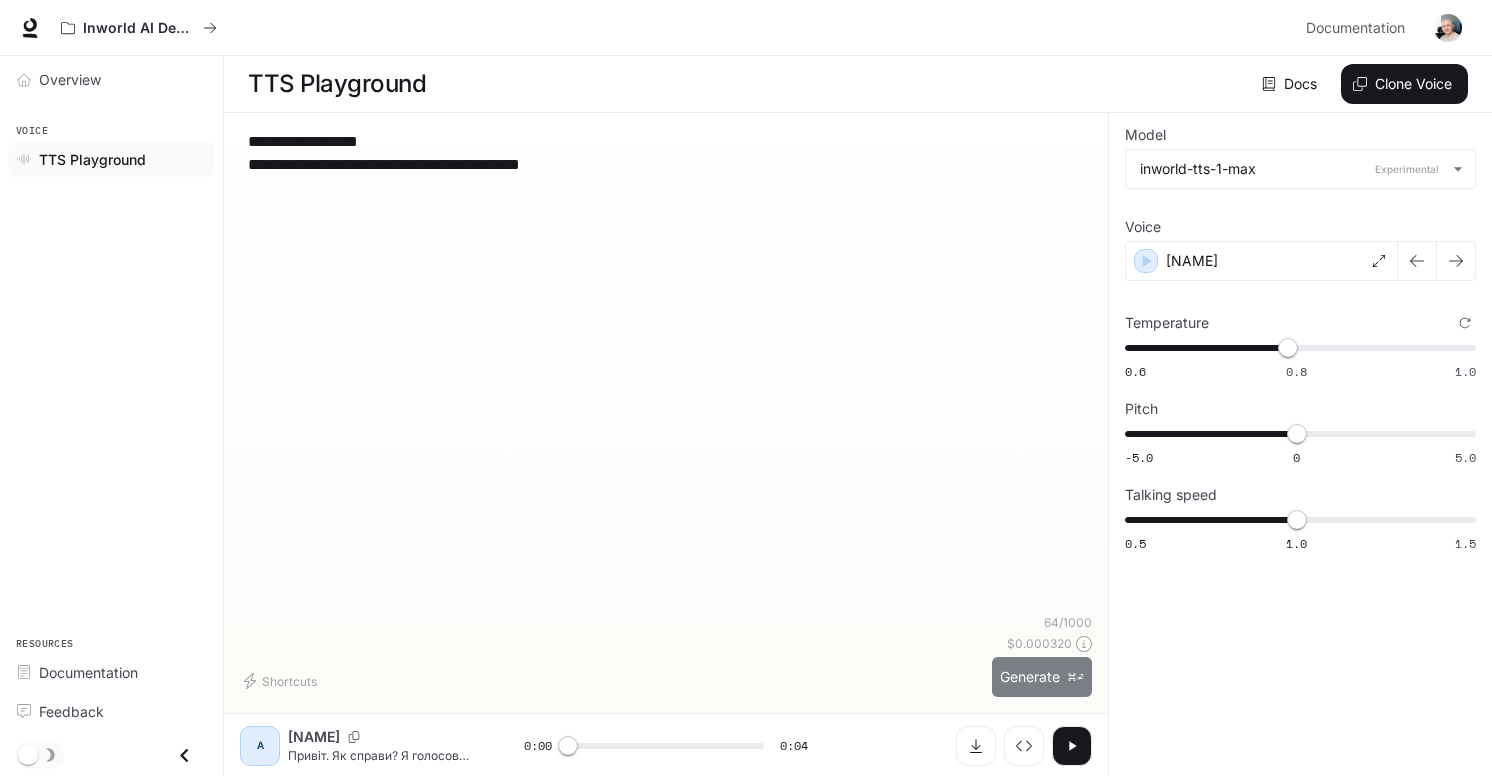 click on "Generate ⌘⏎" at bounding box center (1042, 677) 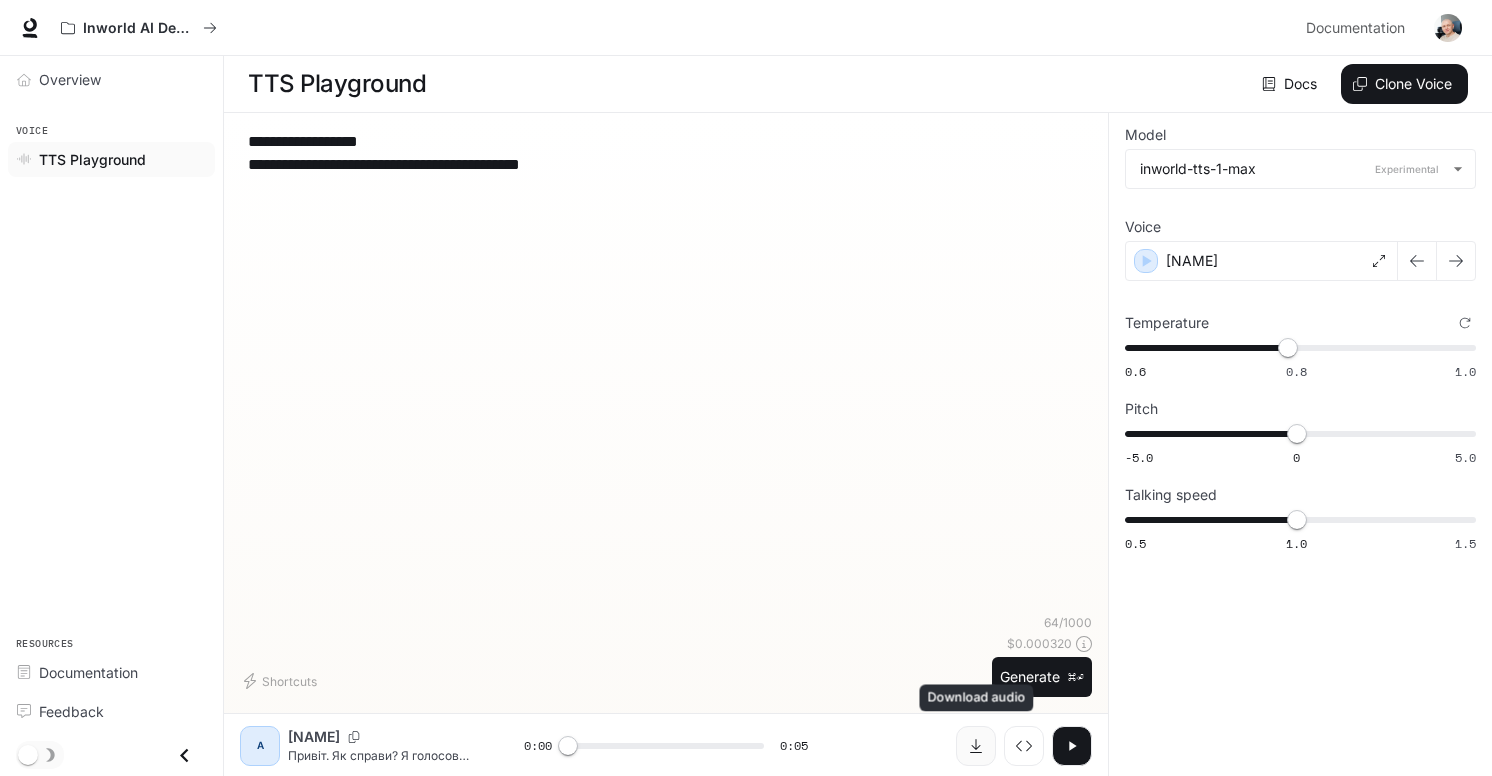click at bounding box center [976, 746] 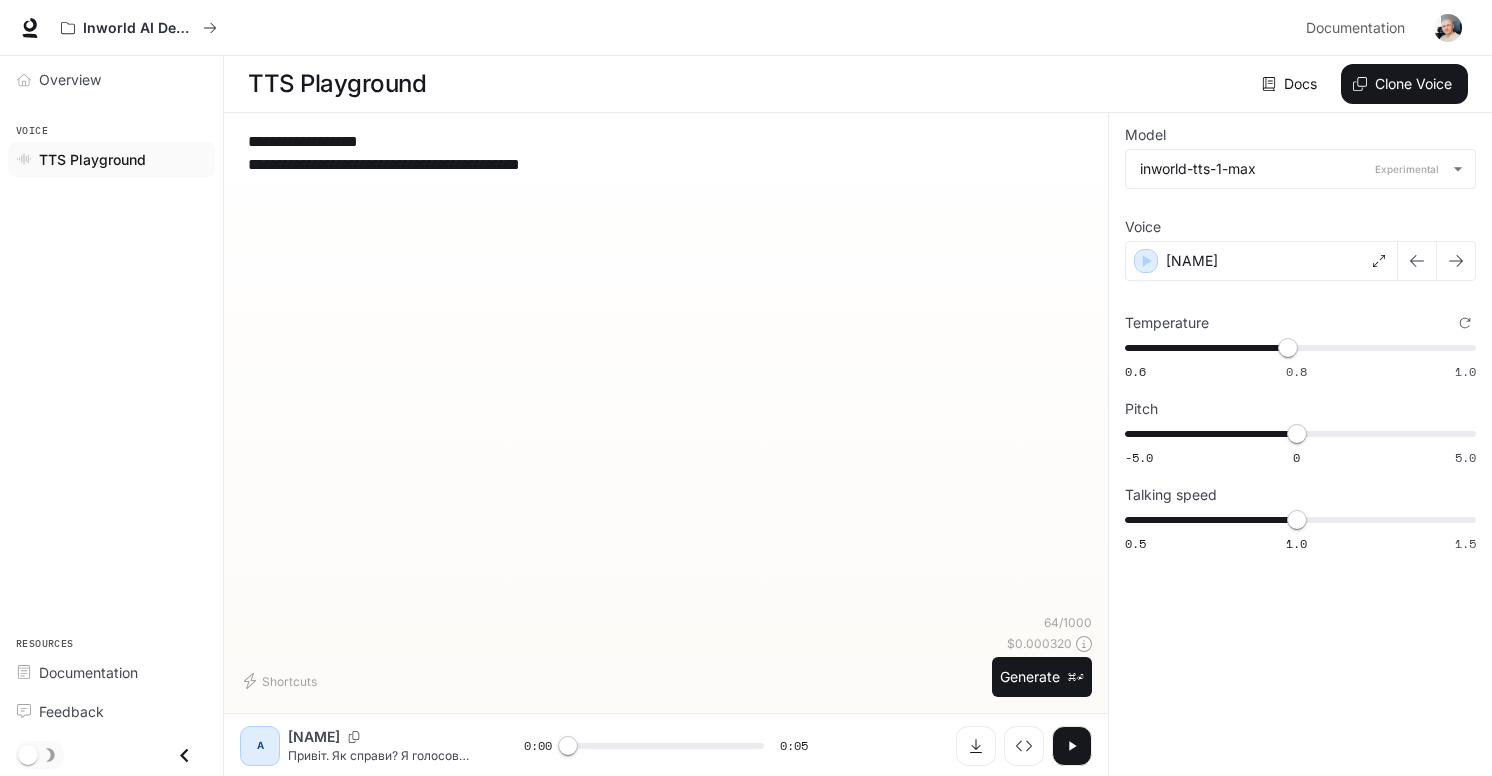 click on "**********" at bounding box center [1300, 445] 